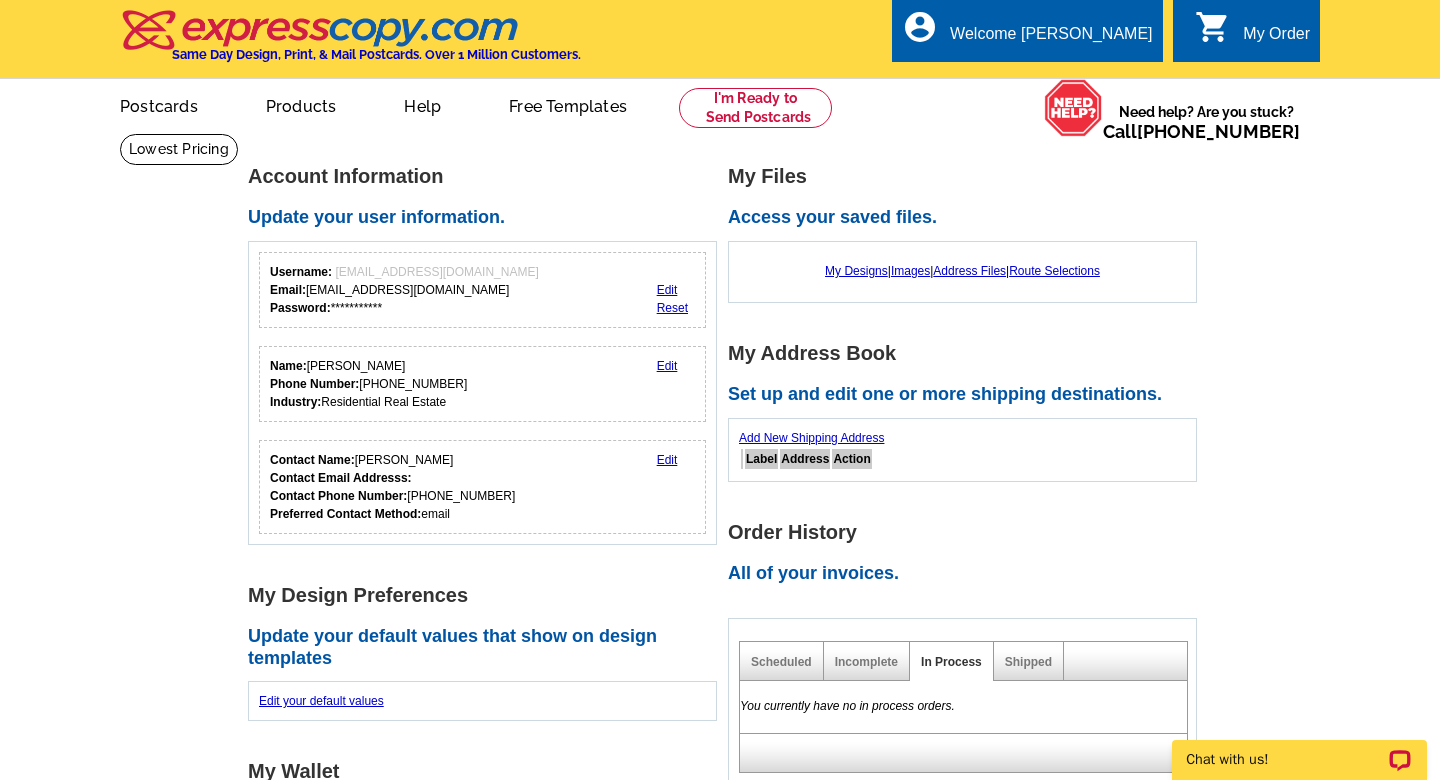 scroll, scrollTop: 0, scrollLeft: 0, axis: both 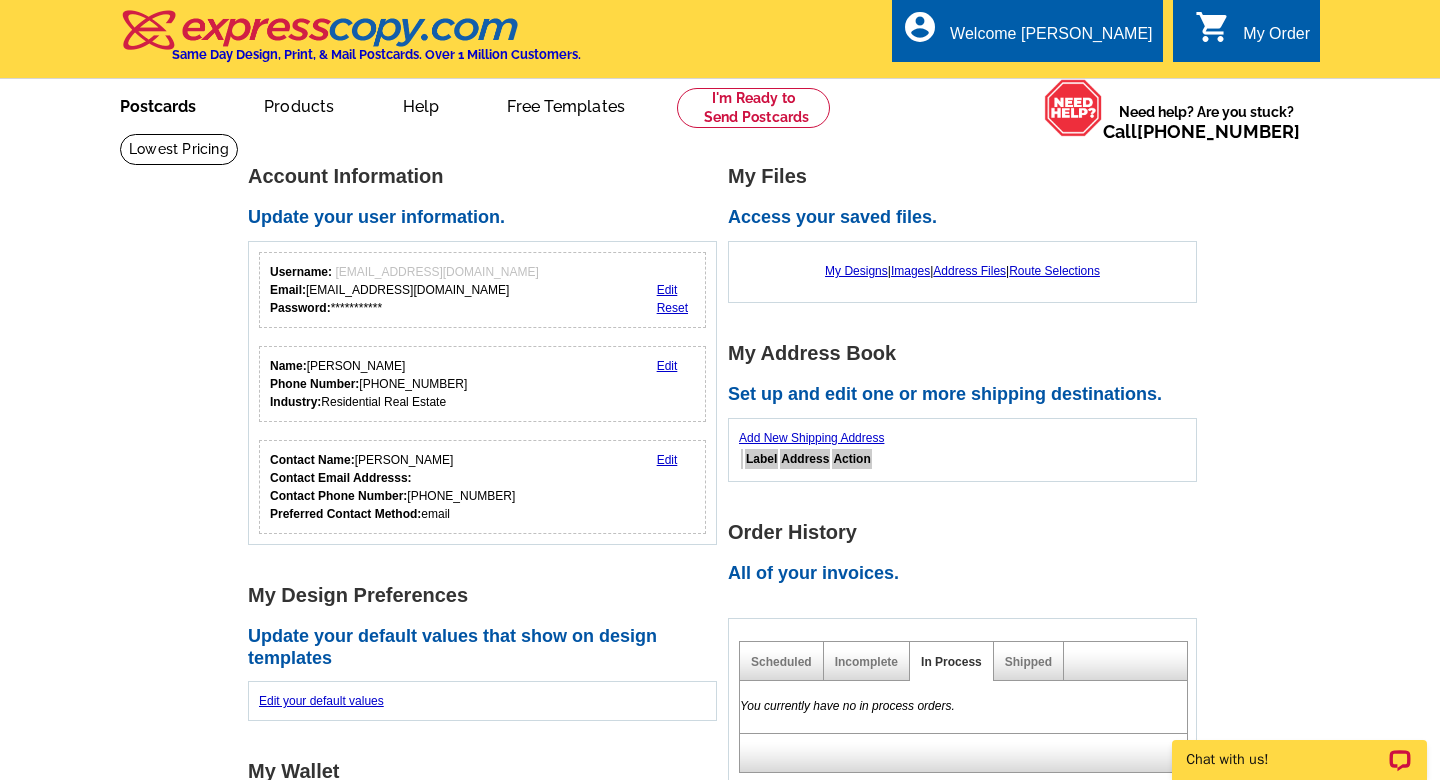 click on "Postcards" at bounding box center [158, 104] 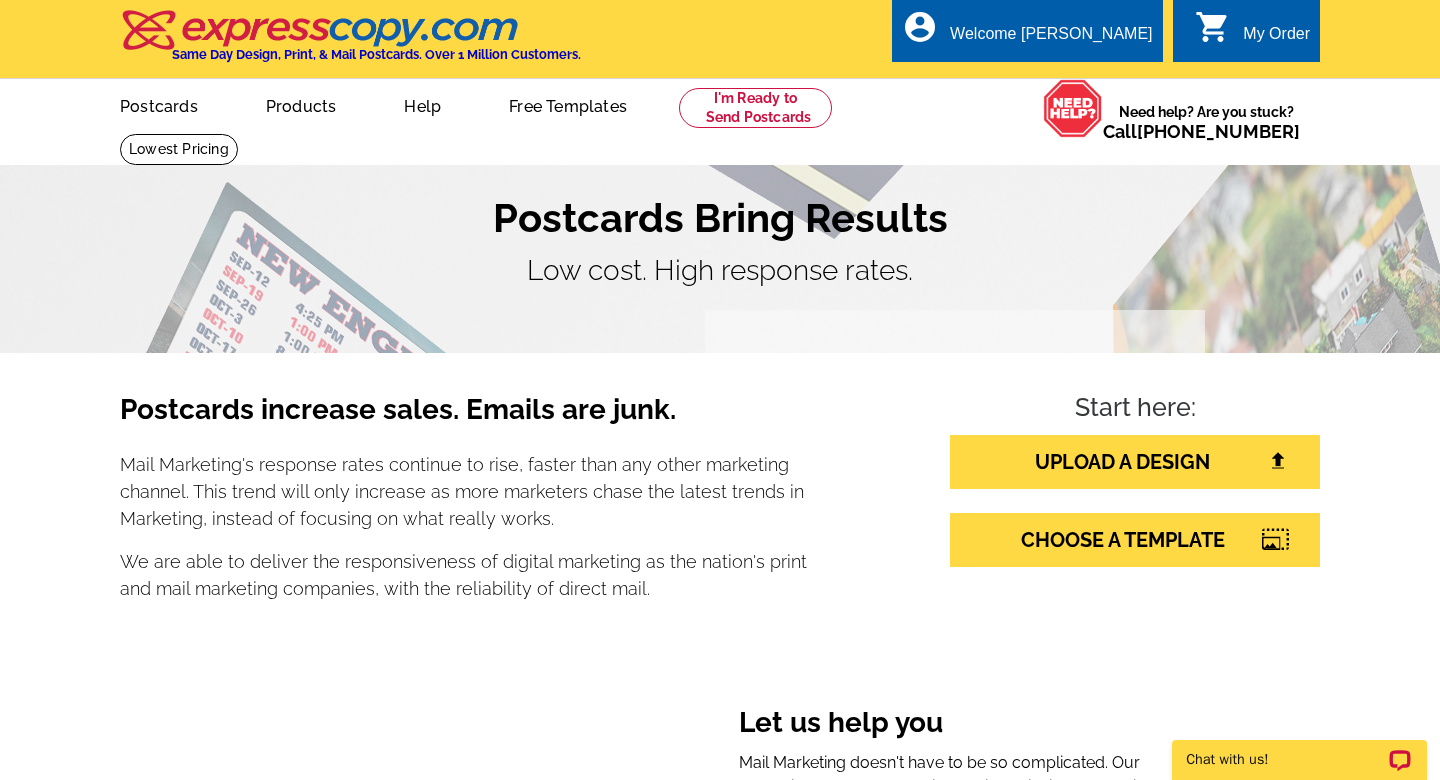 scroll, scrollTop: 0, scrollLeft: 0, axis: both 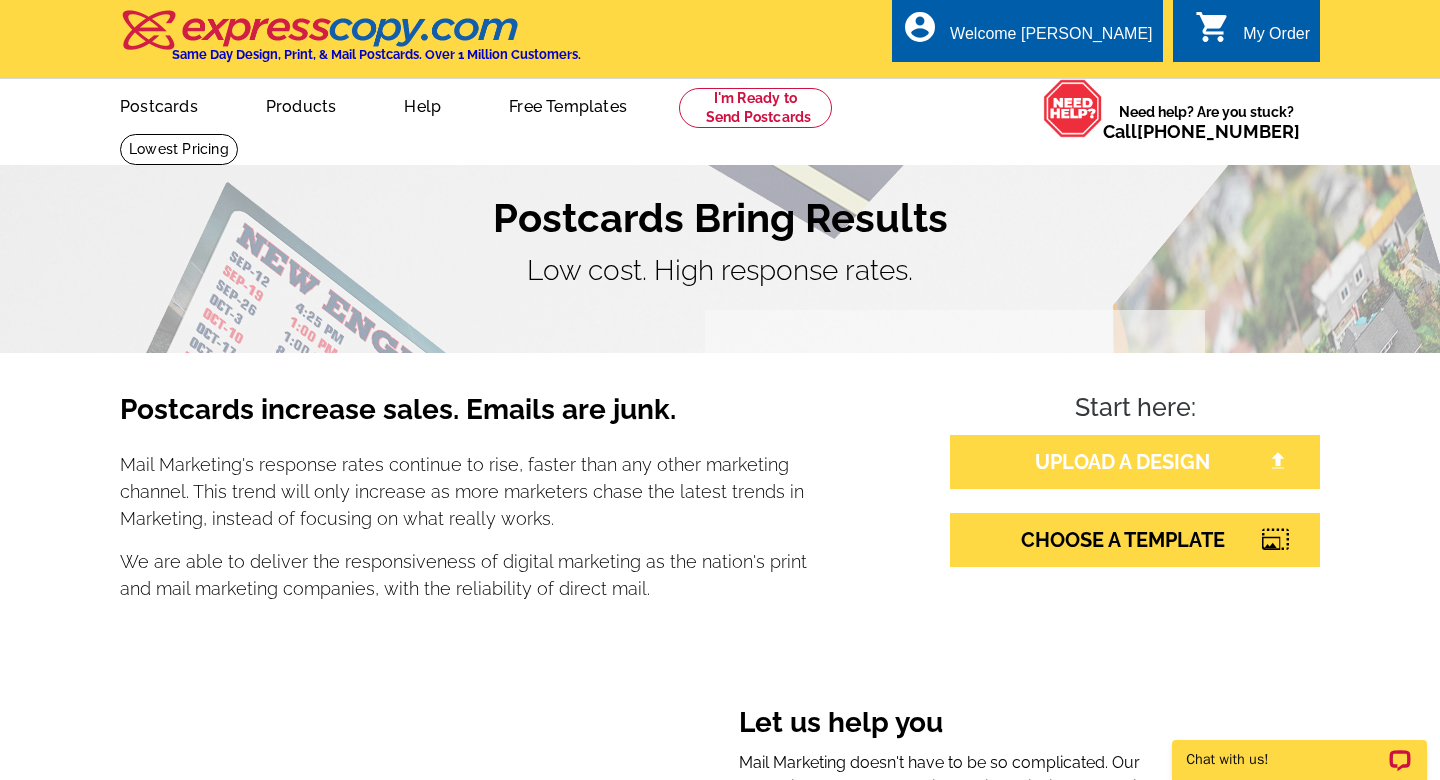 click on "UPLOAD A DESIGN" at bounding box center (1135, 462) 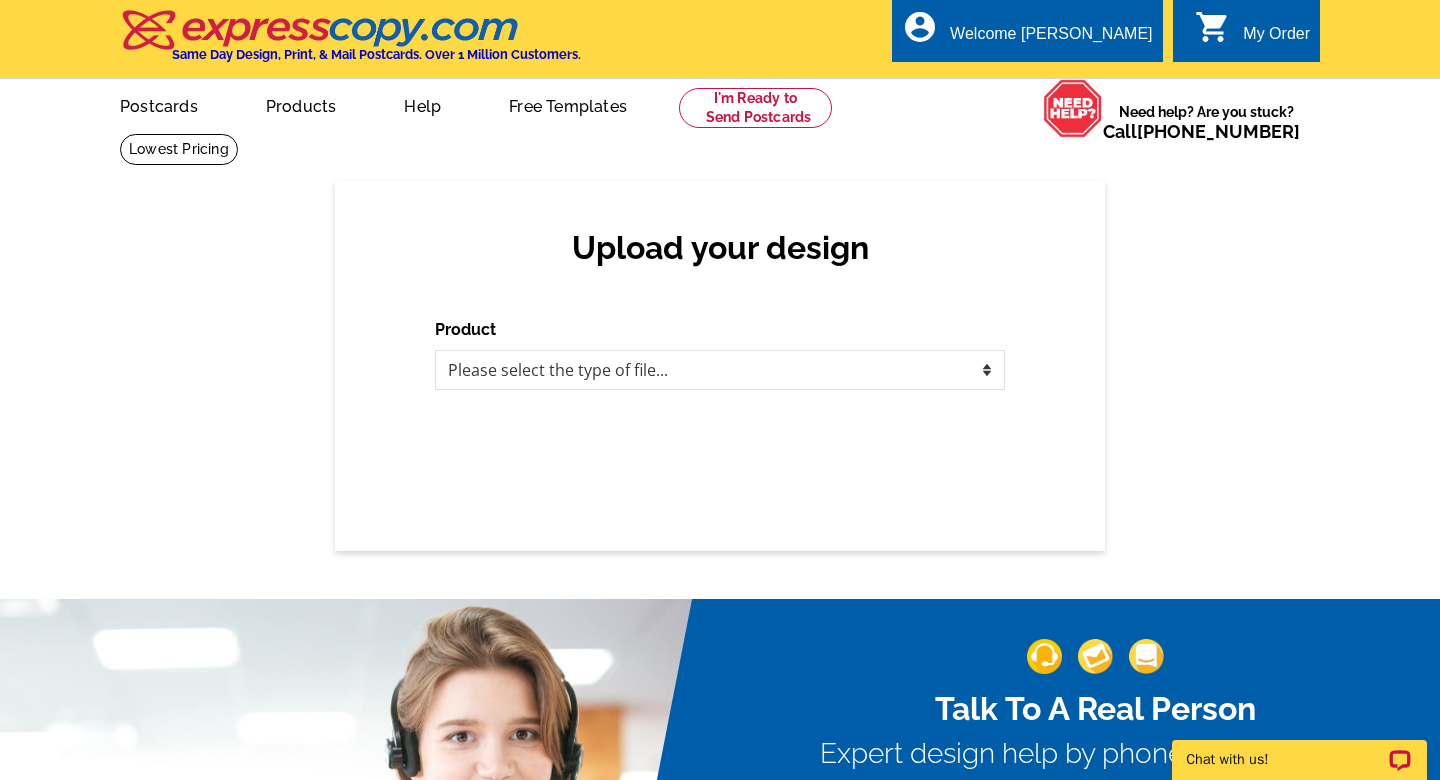 scroll, scrollTop: 0, scrollLeft: 0, axis: both 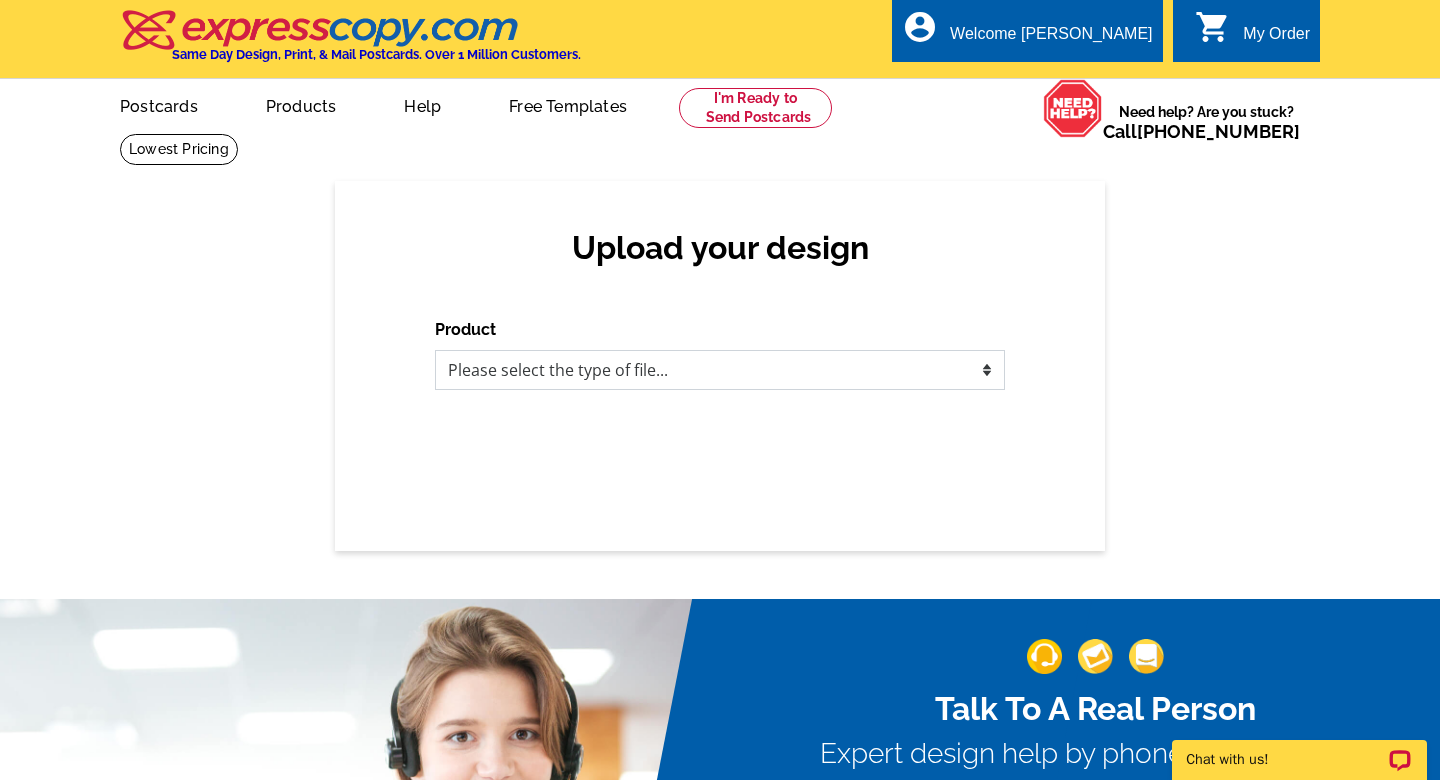 select on "1" 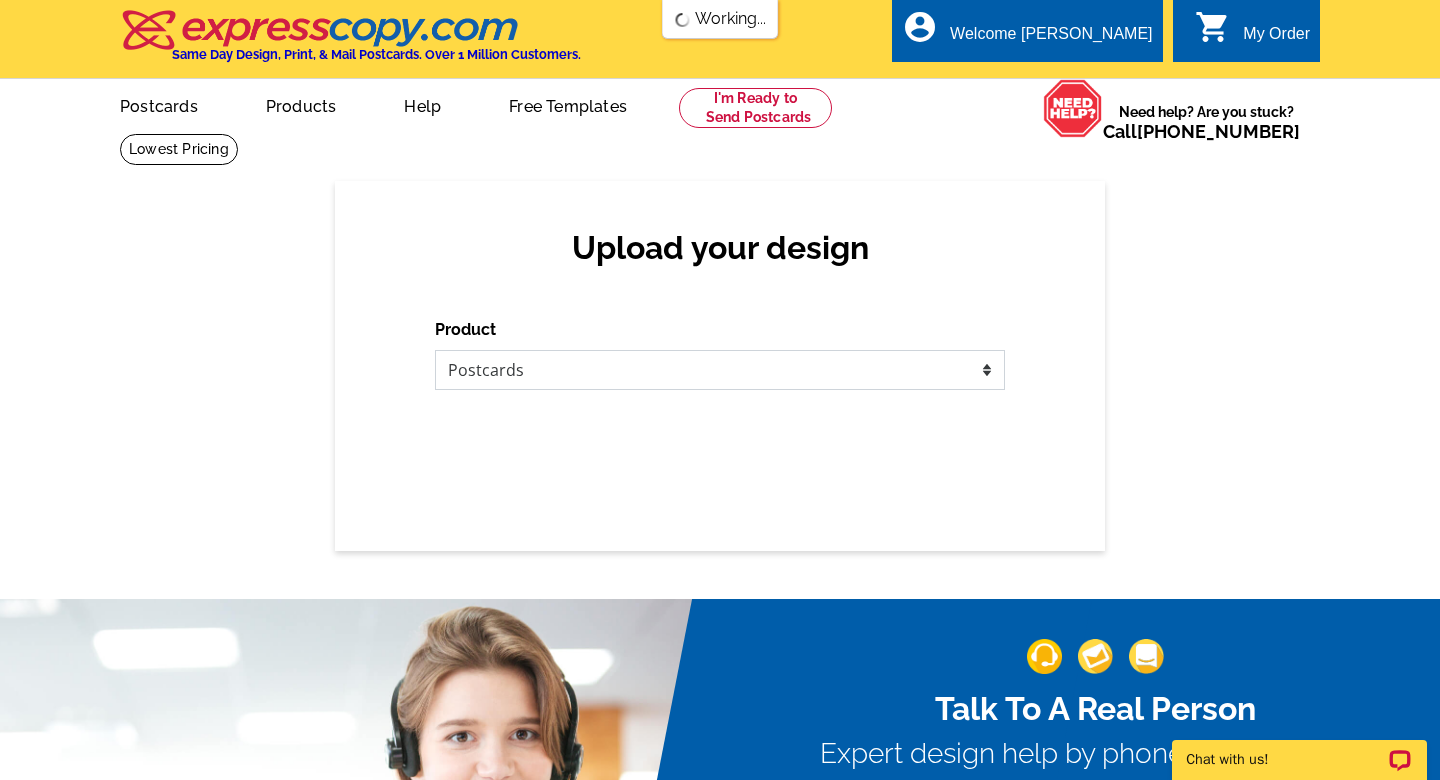scroll, scrollTop: 0, scrollLeft: 0, axis: both 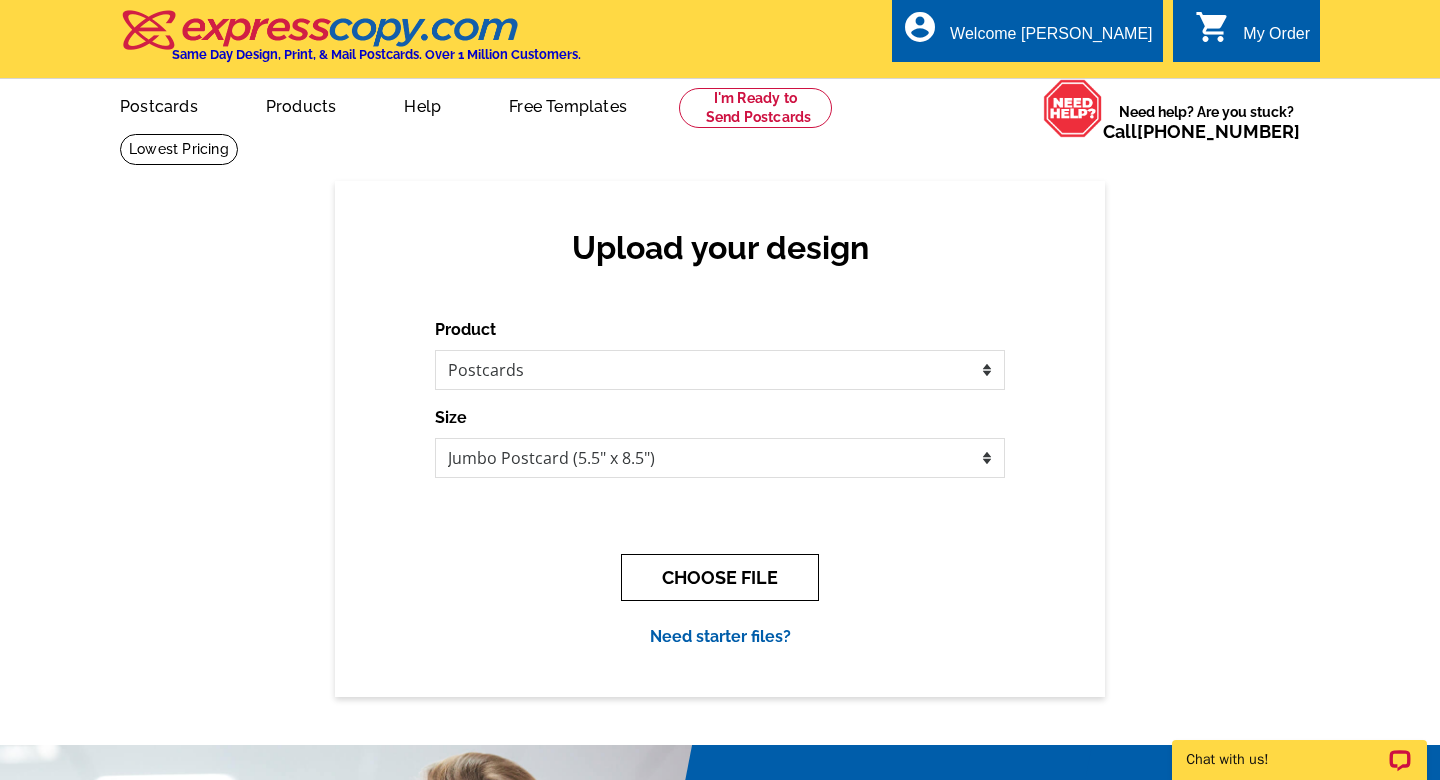 click on "CHOOSE FILE" at bounding box center (720, 577) 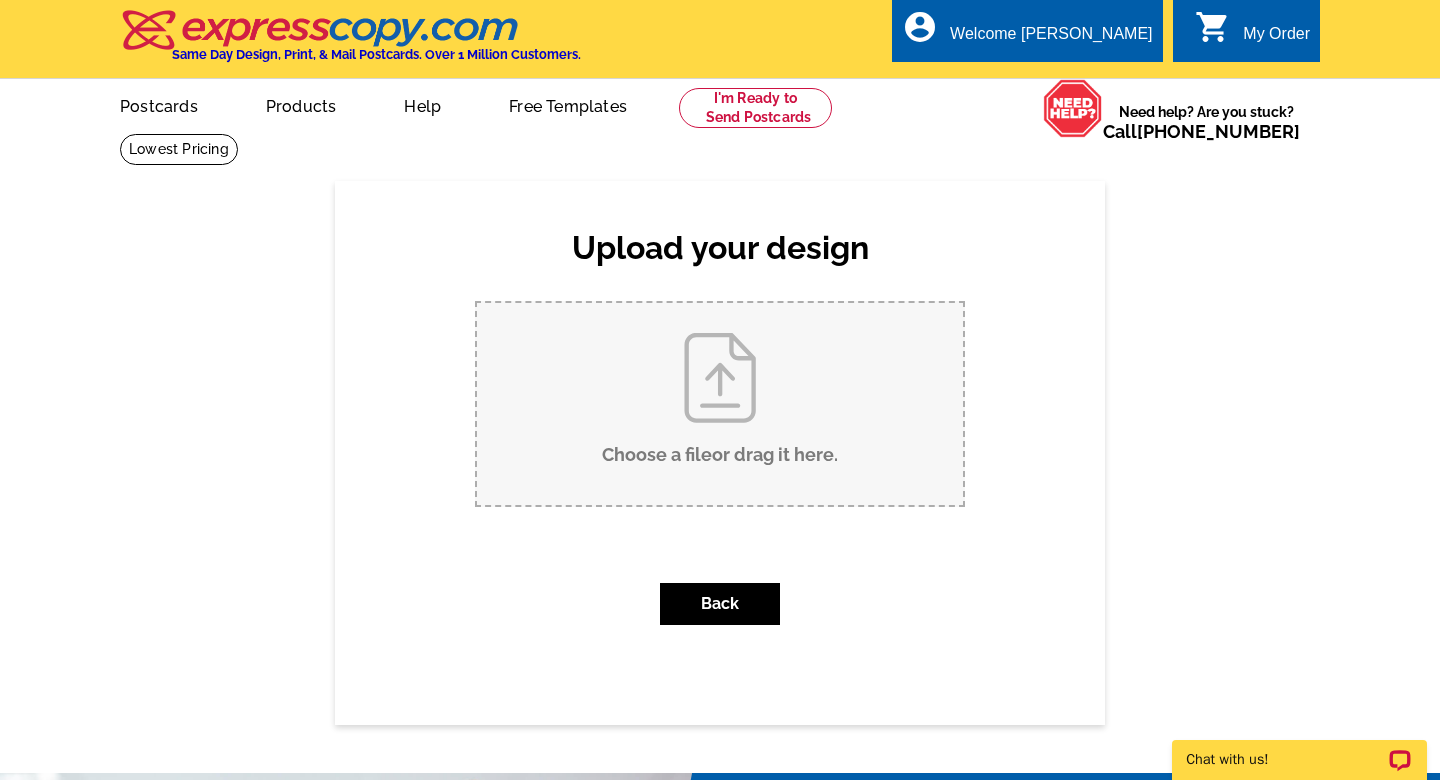 click on "Choose a file  or drag it here ." at bounding box center [720, 404] 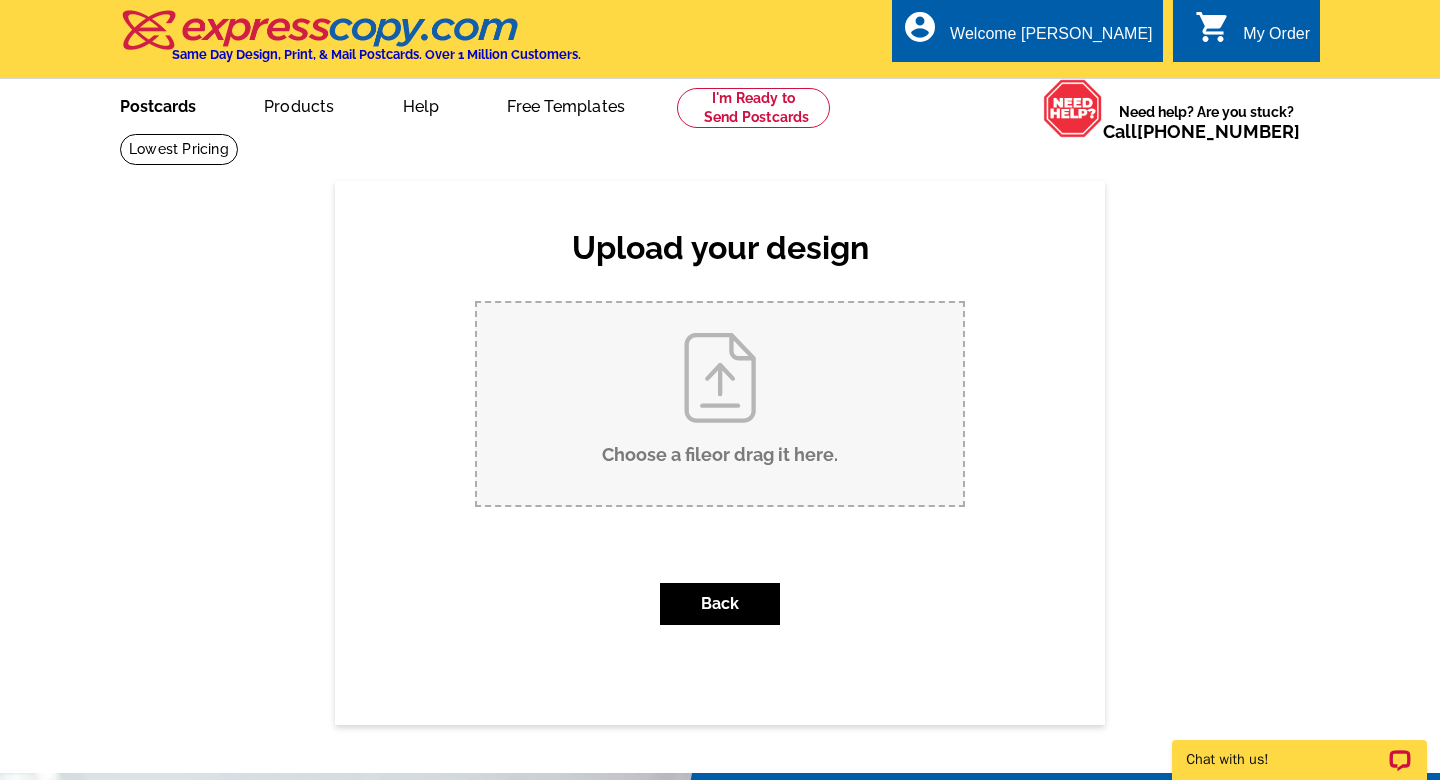 click on "Postcards" at bounding box center [158, 104] 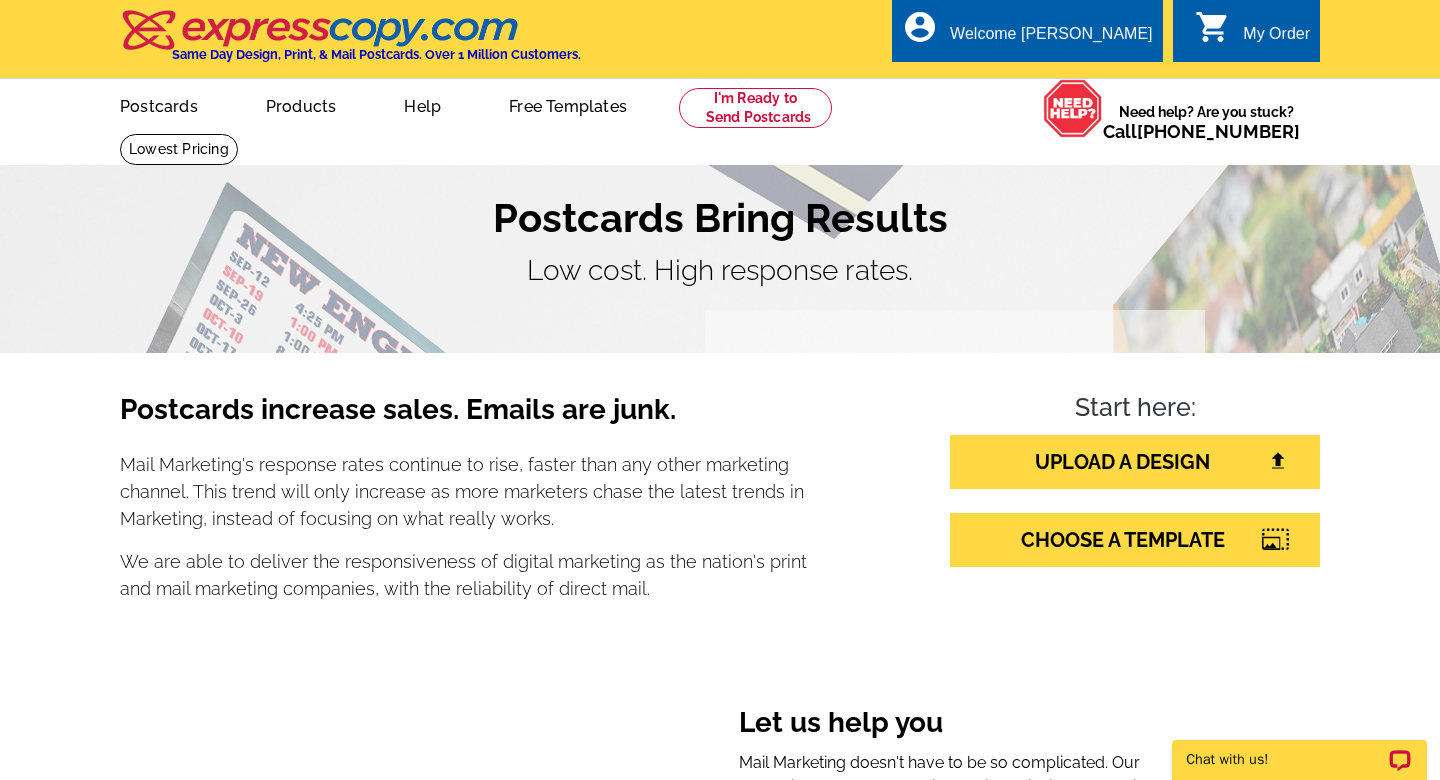 scroll, scrollTop: 0, scrollLeft: 0, axis: both 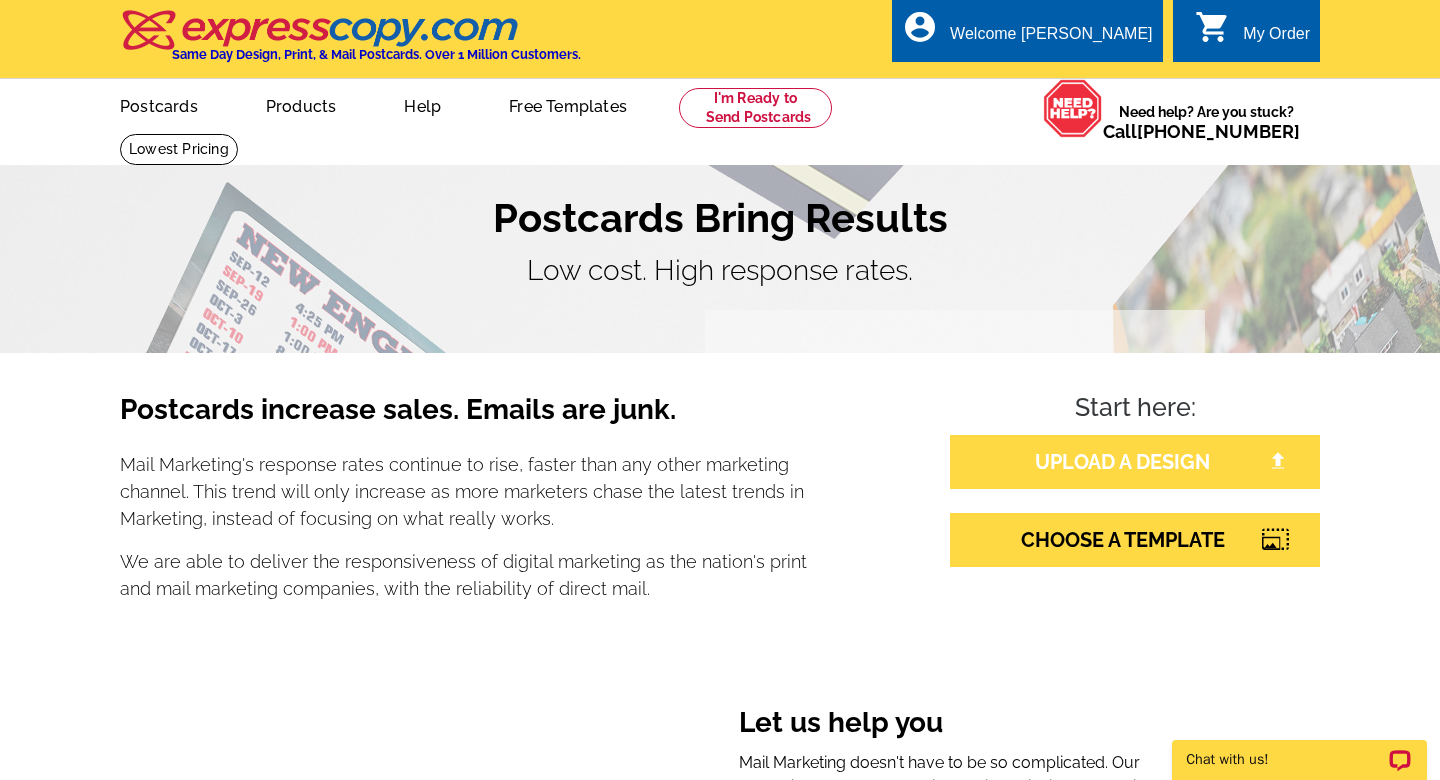 click on "UPLOAD A DESIGN" at bounding box center (1135, 462) 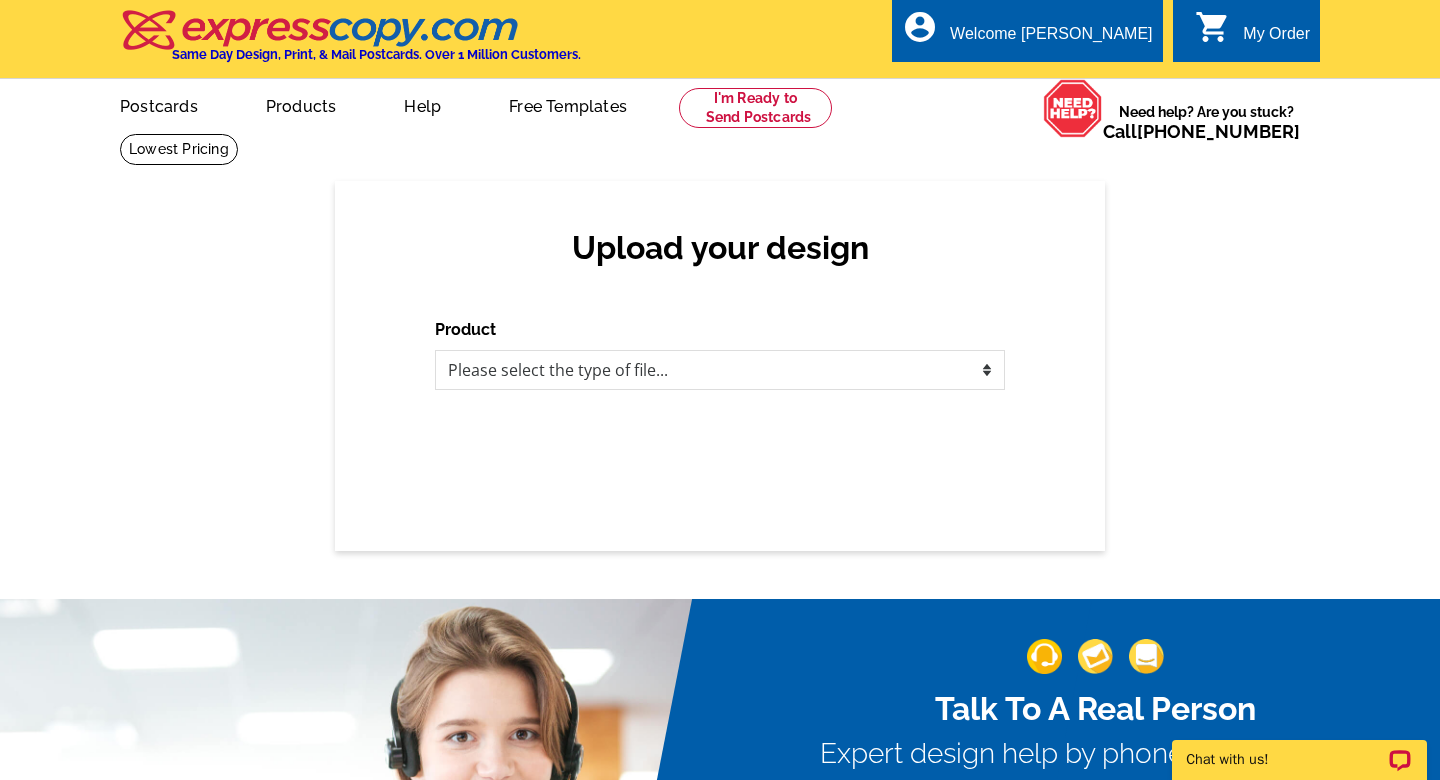 scroll, scrollTop: 0, scrollLeft: 0, axis: both 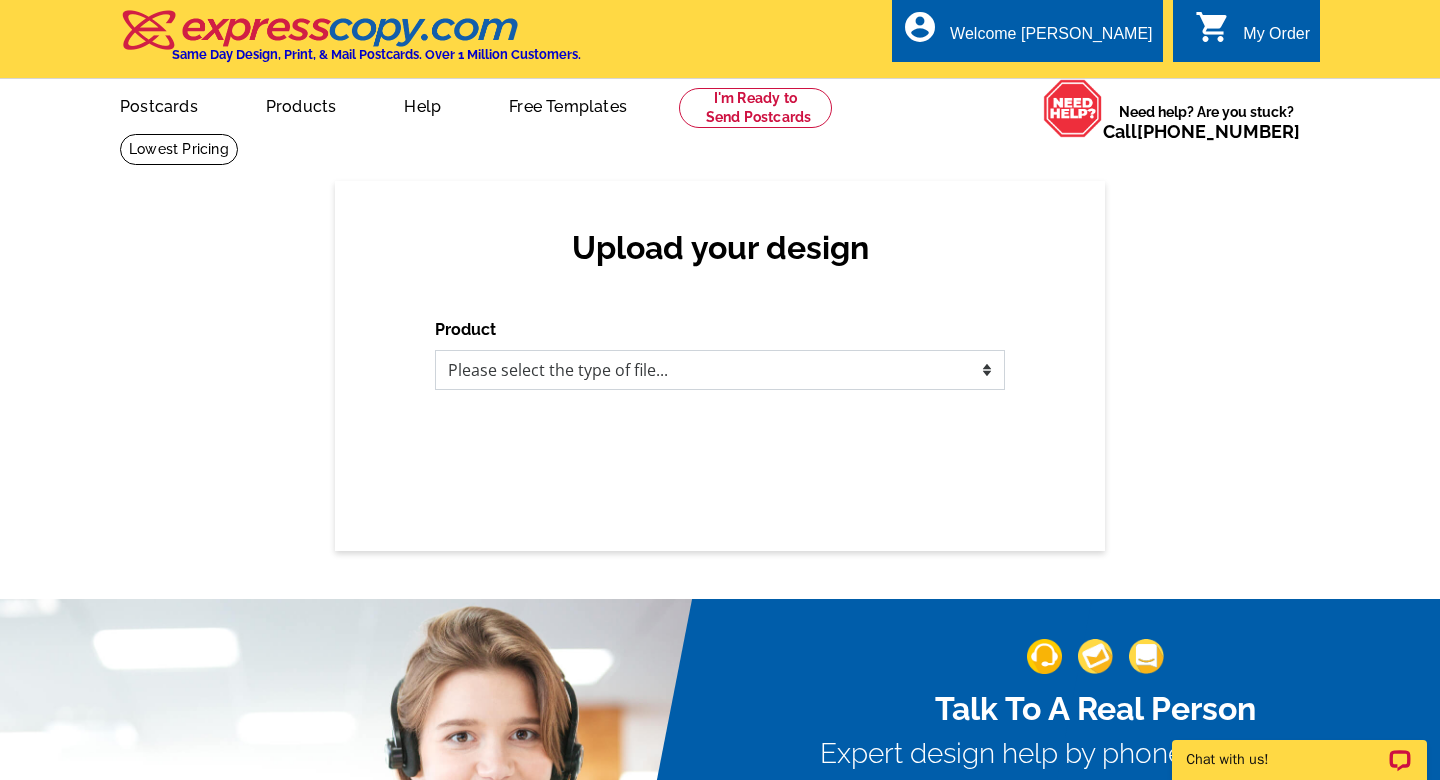 select on "1" 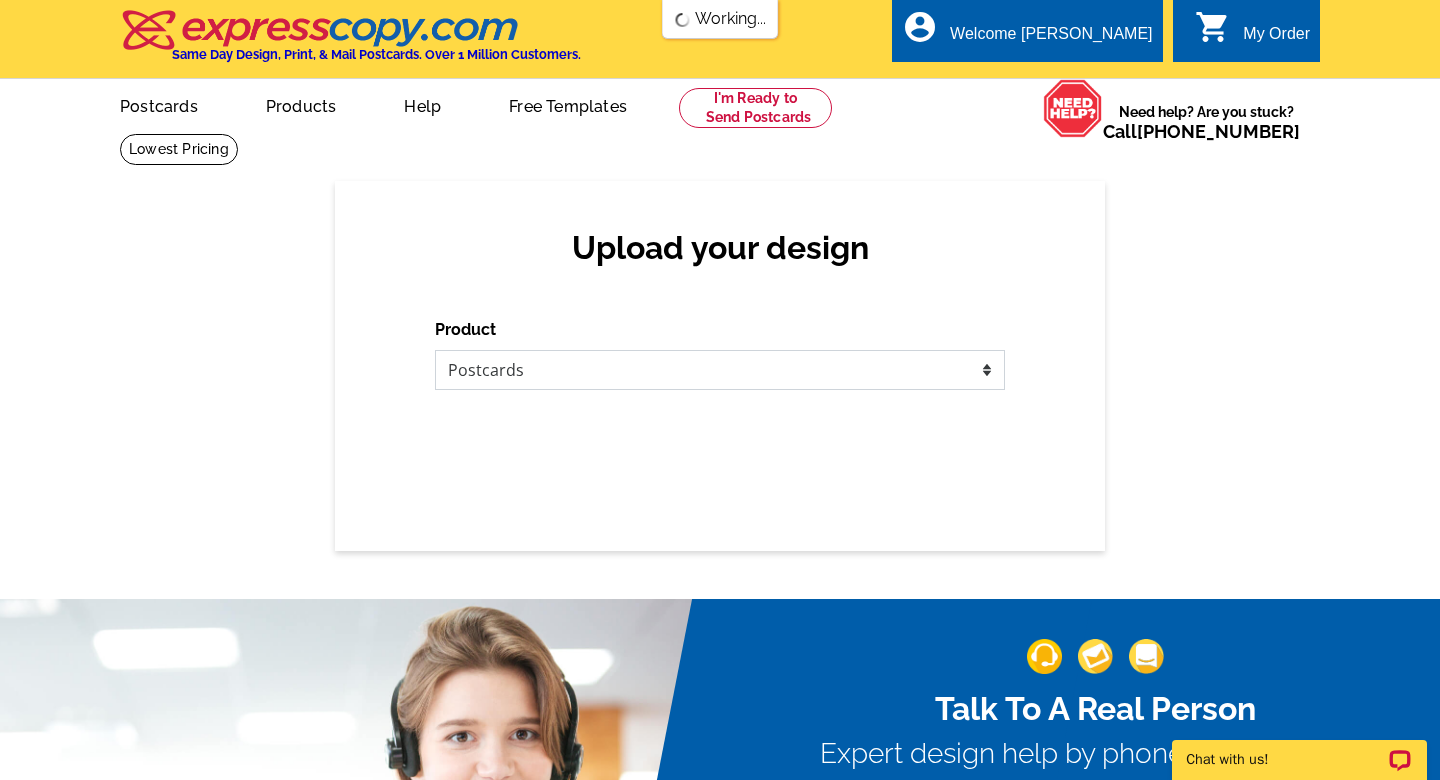 scroll, scrollTop: 0, scrollLeft: 0, axis: both 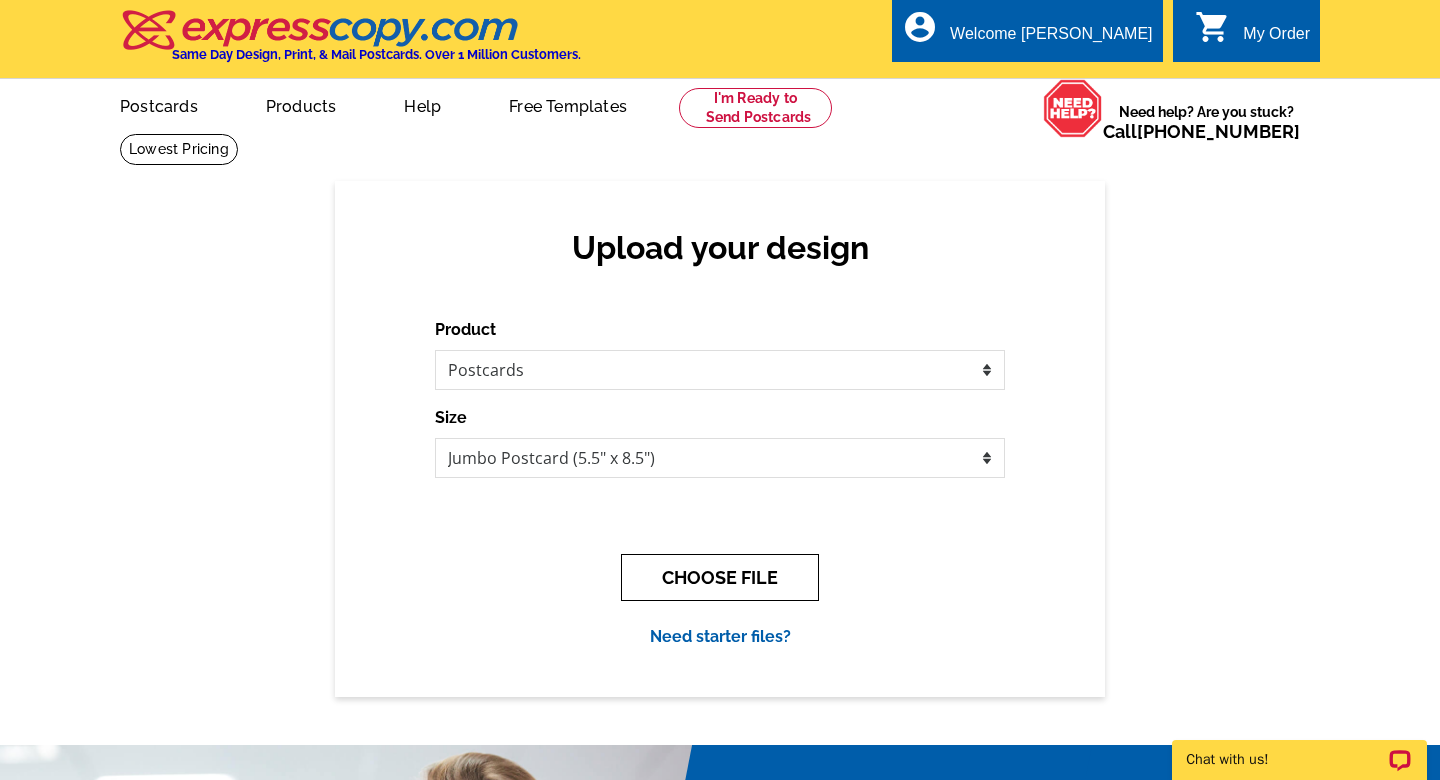 click on "CHOOSE FILE" at bounding box center [720, 577] 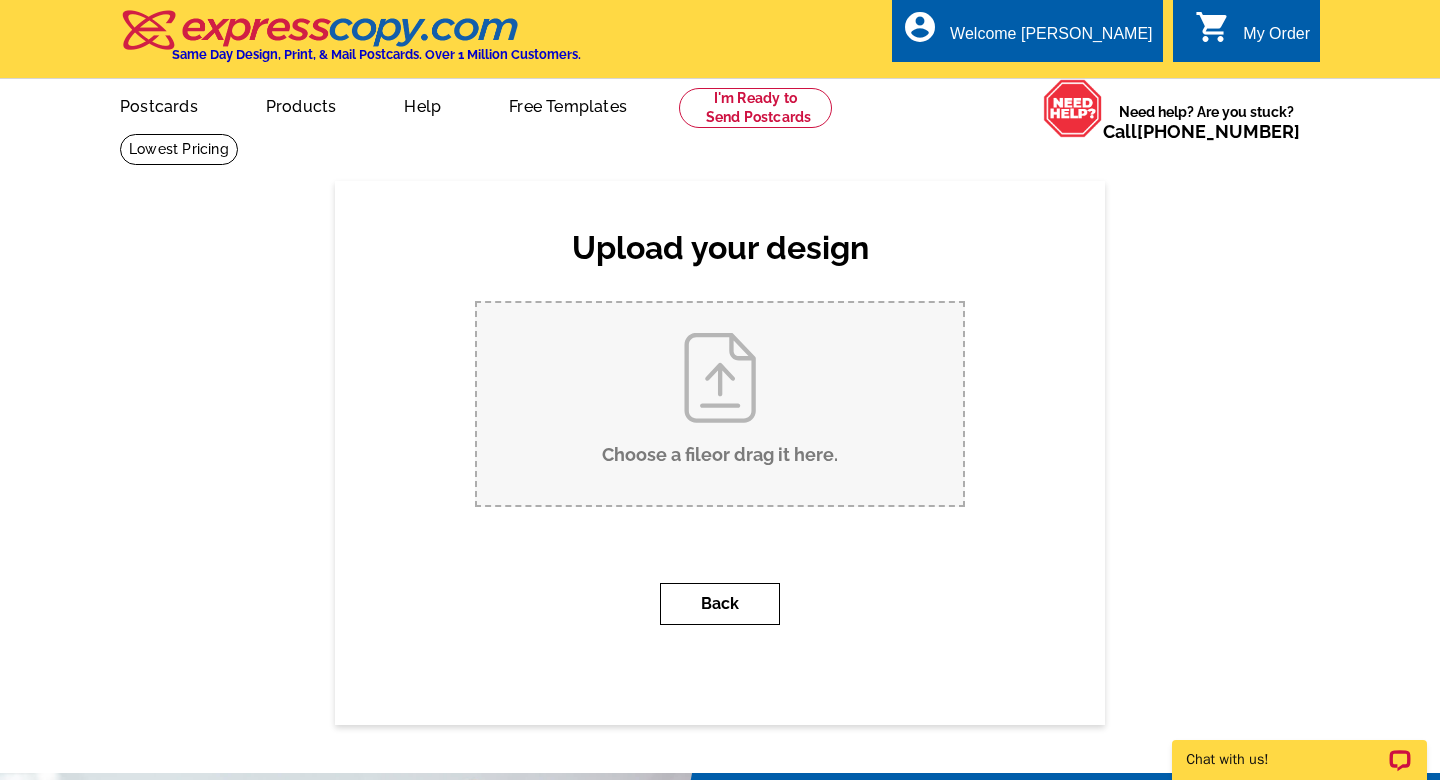 click on "Back" at bounding box center (720, 604) 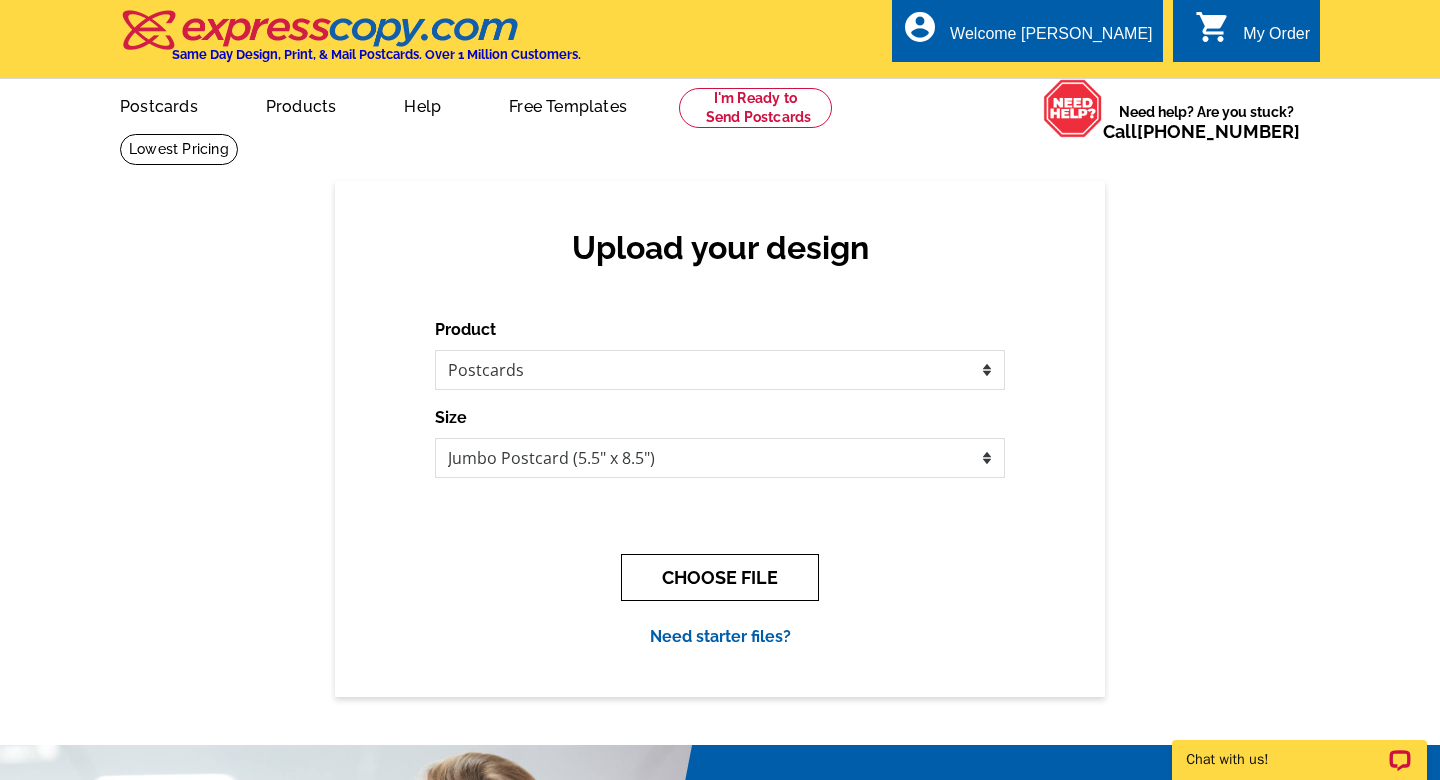 click on "CHOOSE FILE" at bounding box center [720, 577] 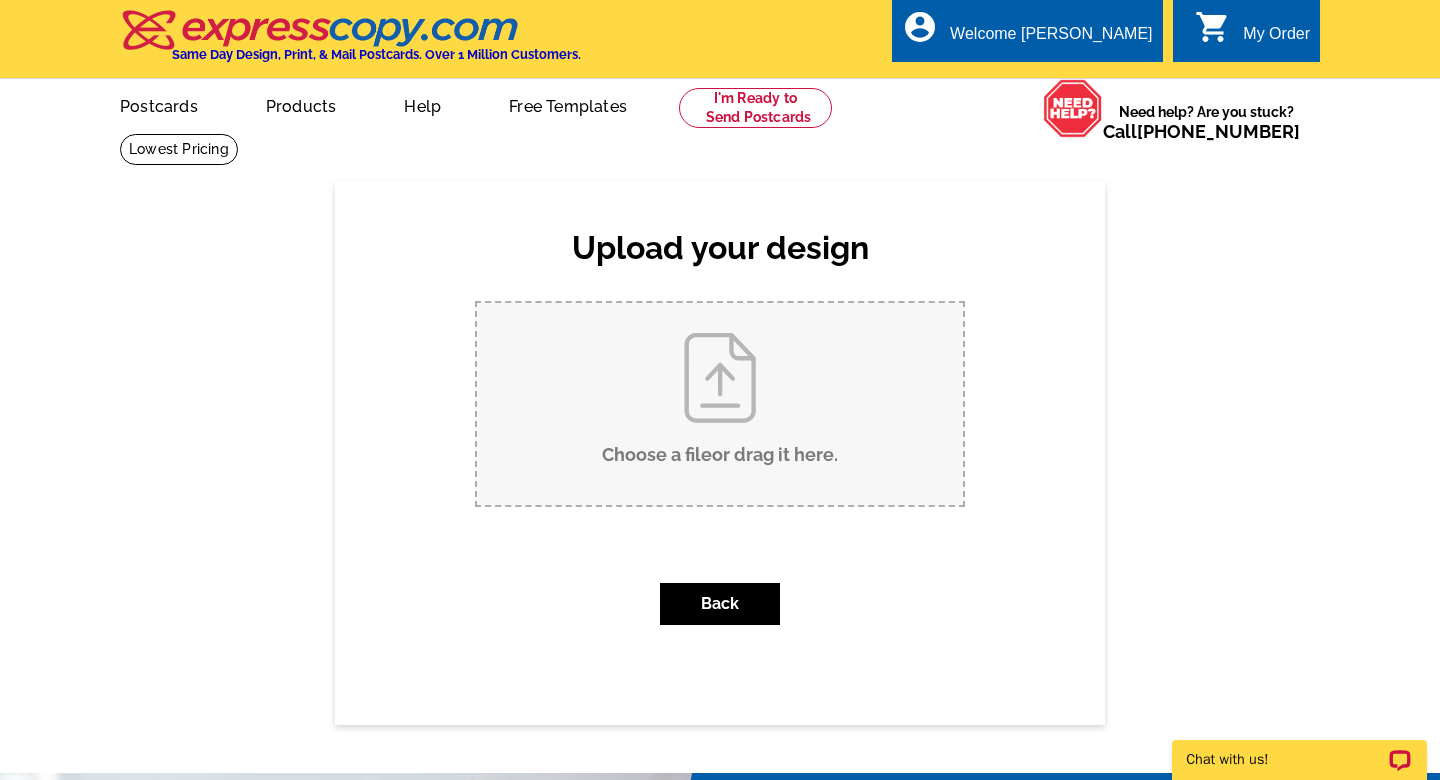 click on "Choose a file  or drag it here ." at bounding box center [720, 404] 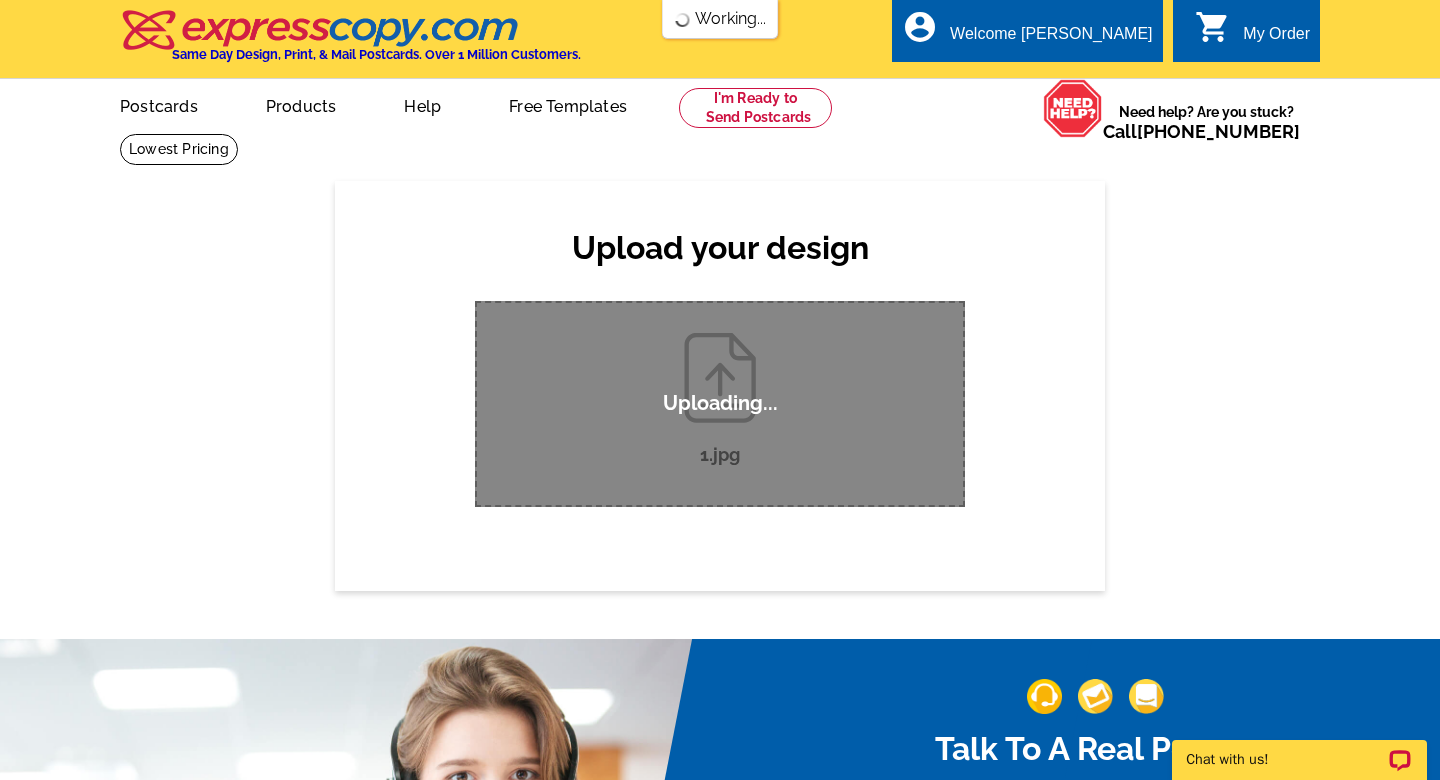 type 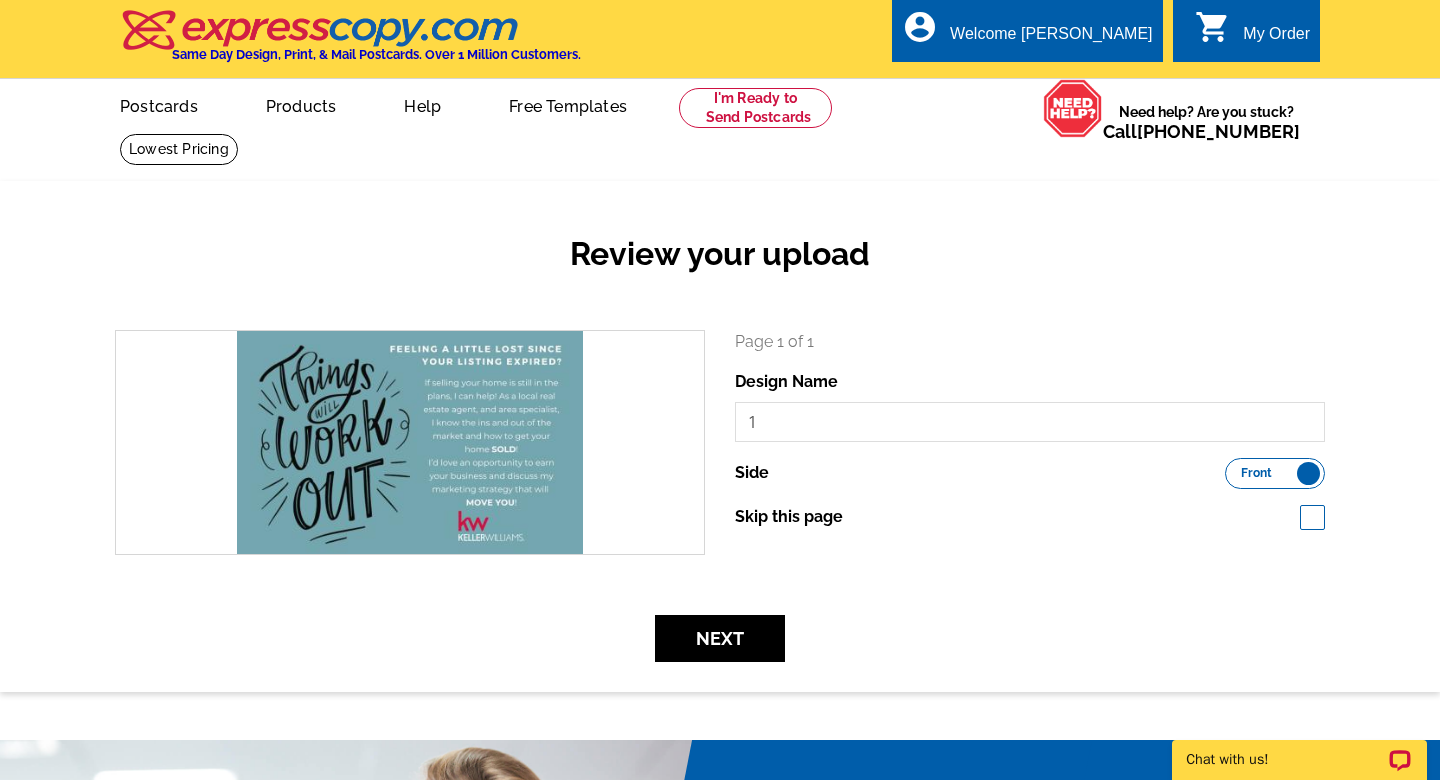 scroll, scrollTop: 0, scrollLeft: 0, axis: both 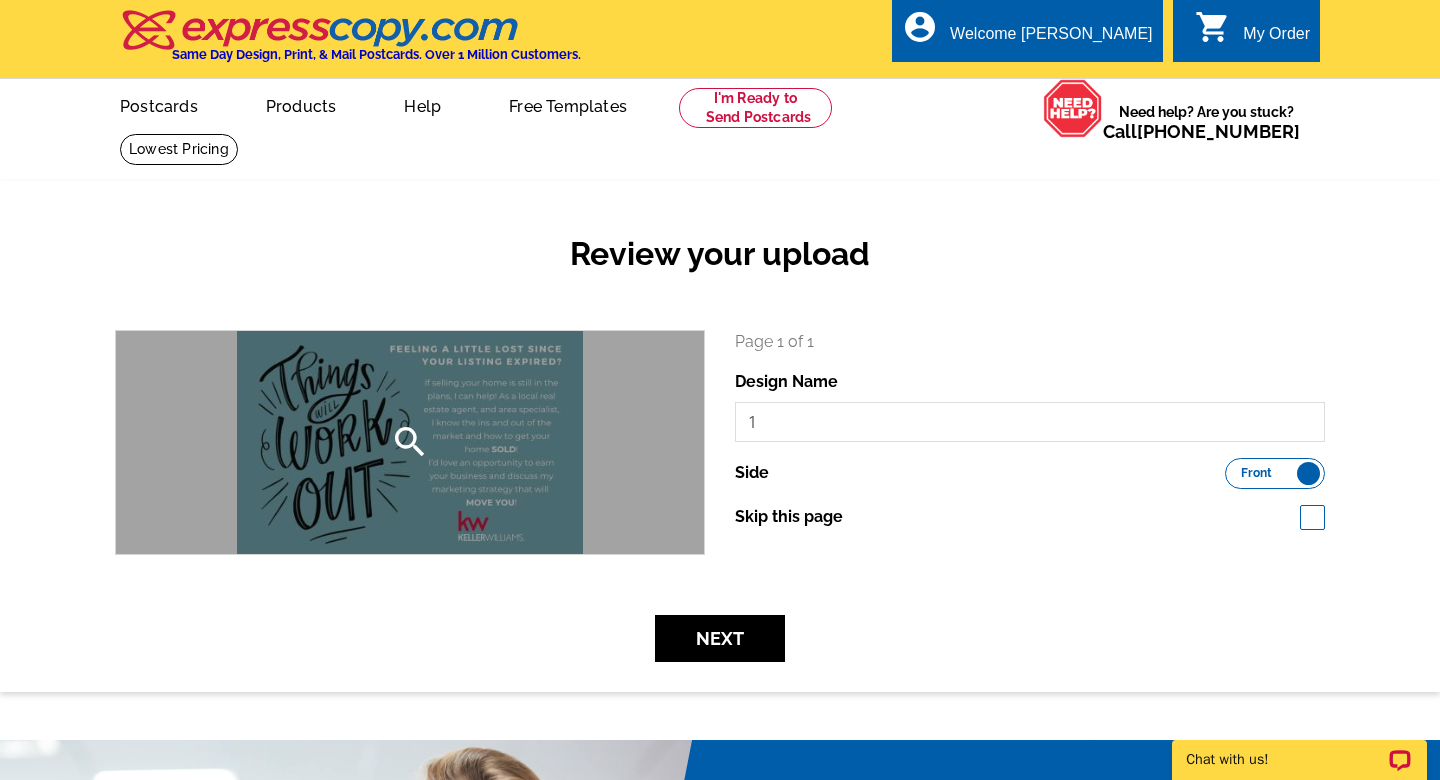click on "search" at bounding box center [410, 442] 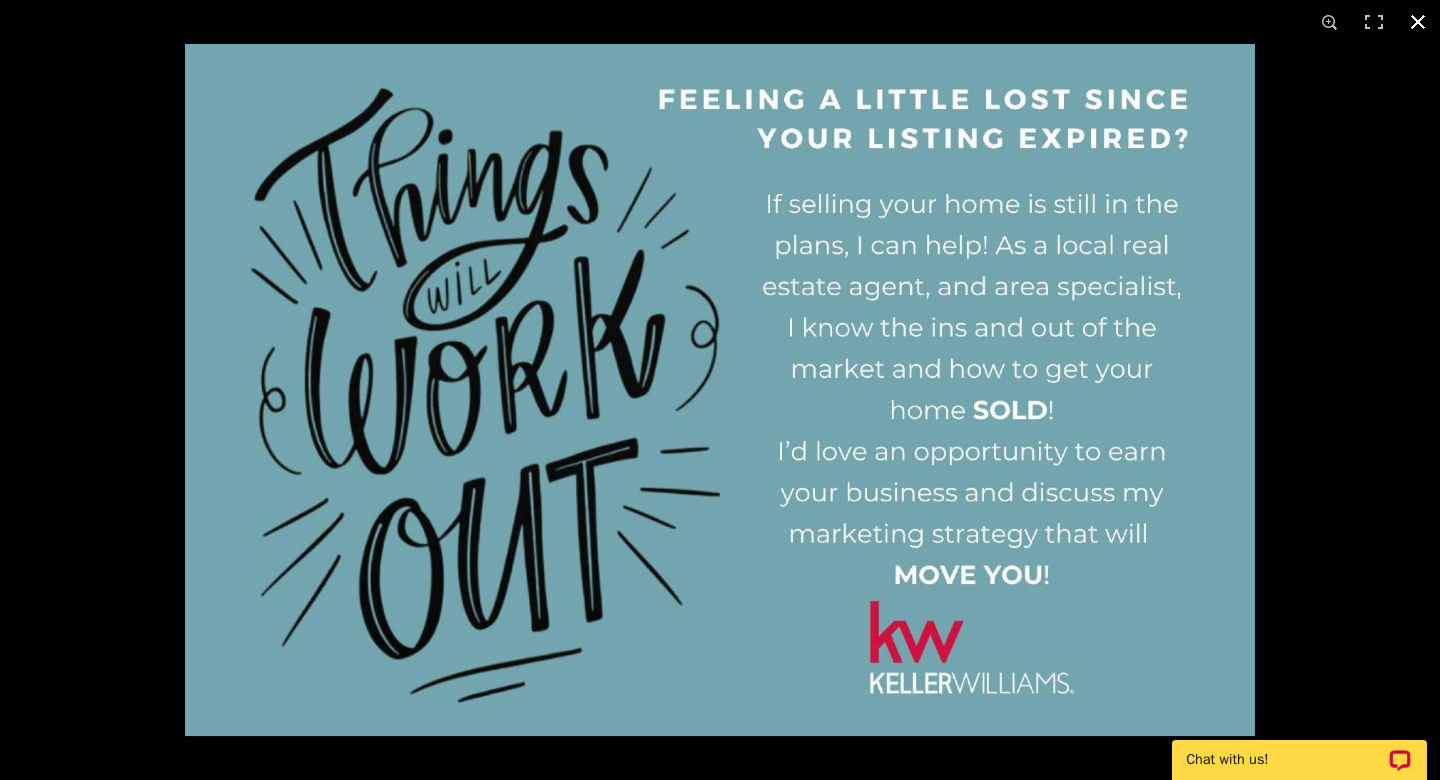 click at bounding box center (1418, 22) 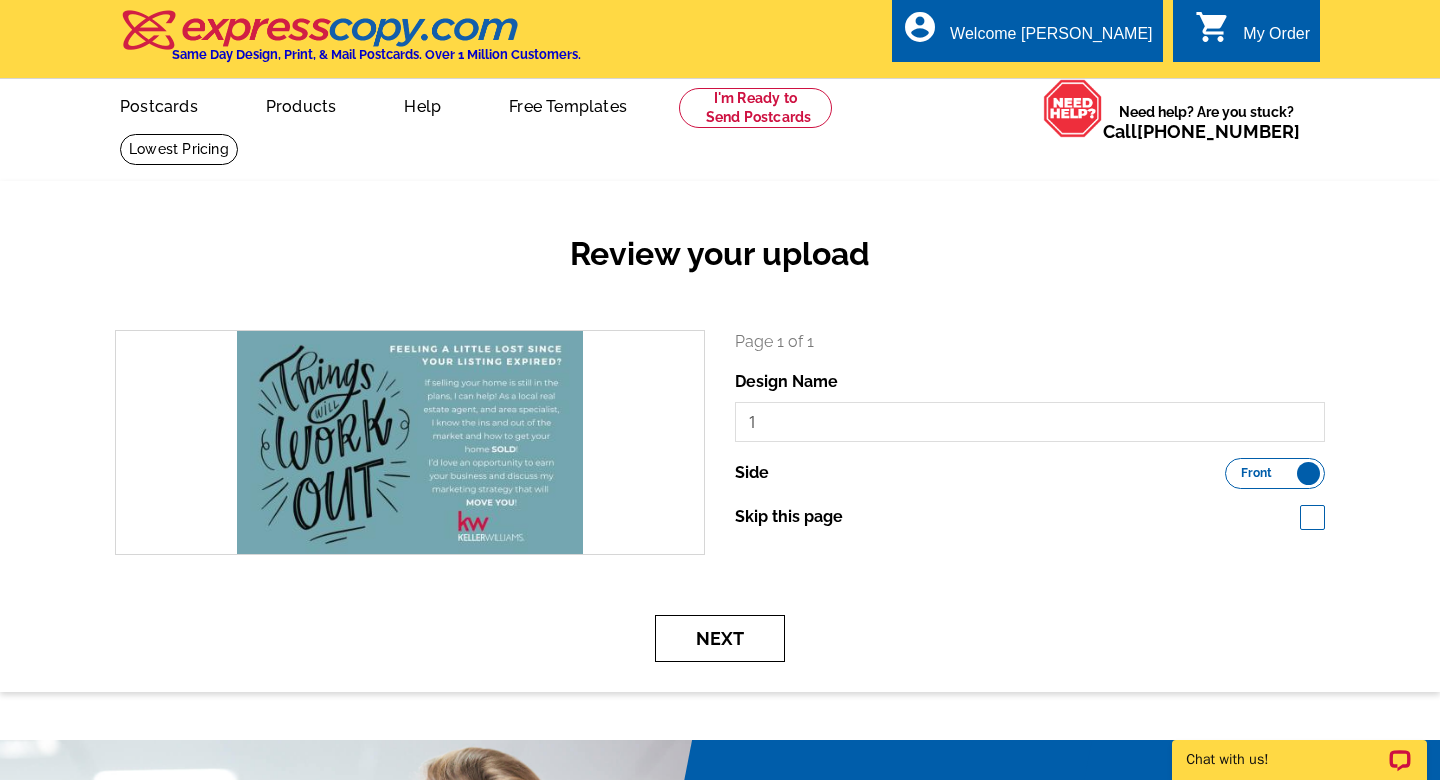 click on "Next" at bounding box center [720, 638] 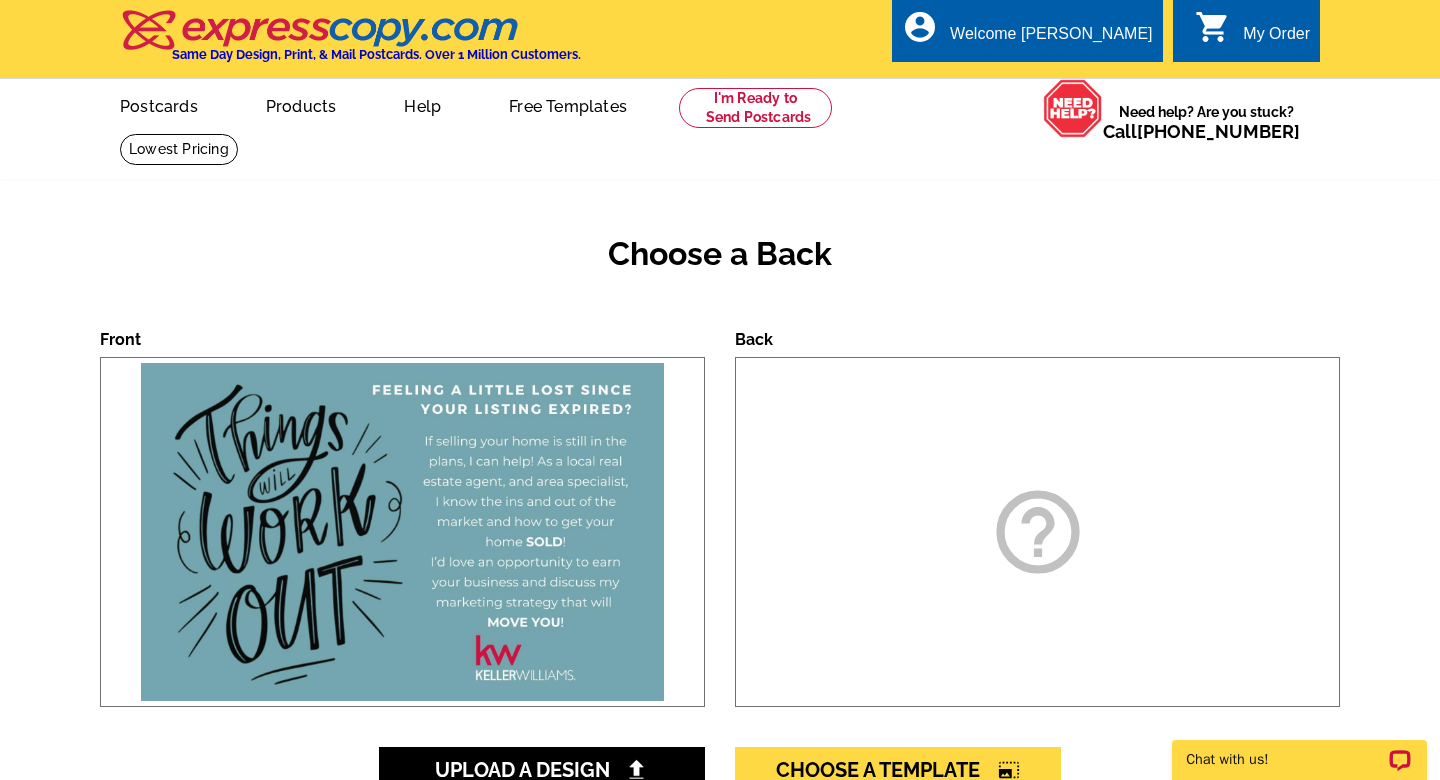 scroll, scrollTop: 0, scrollLeft: 0, axis: both 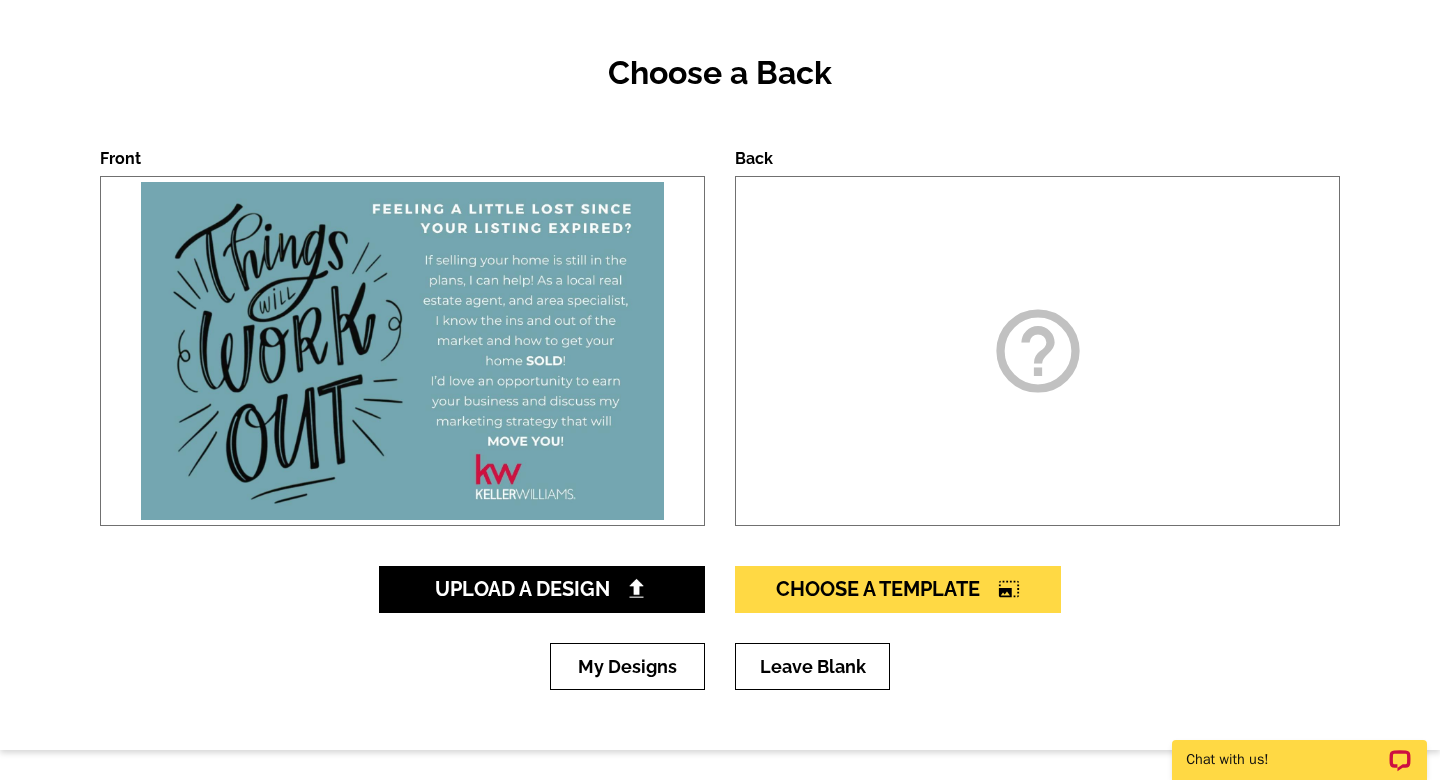 click at bounding box center [402, 351] 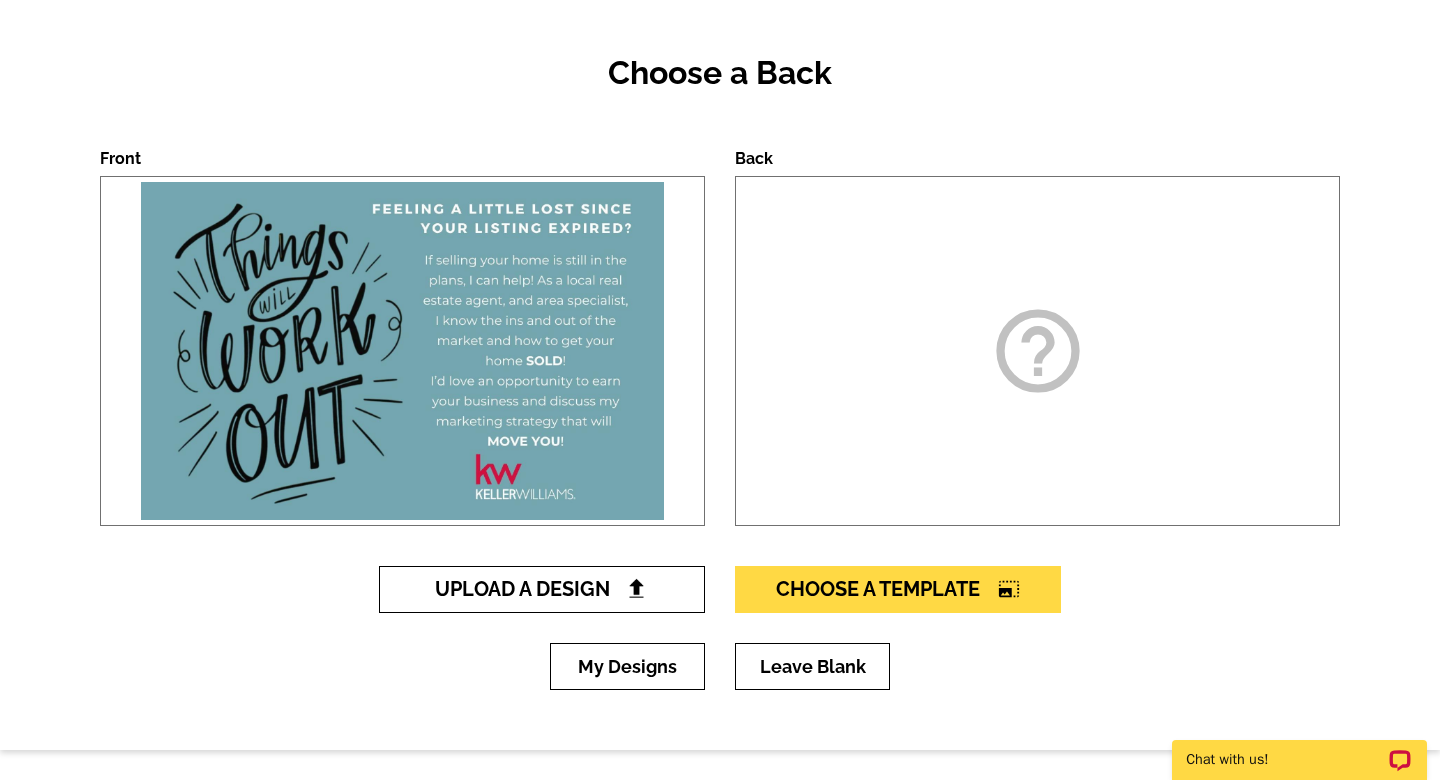 click on "Upload A Design" at bounding box center [542, 589] 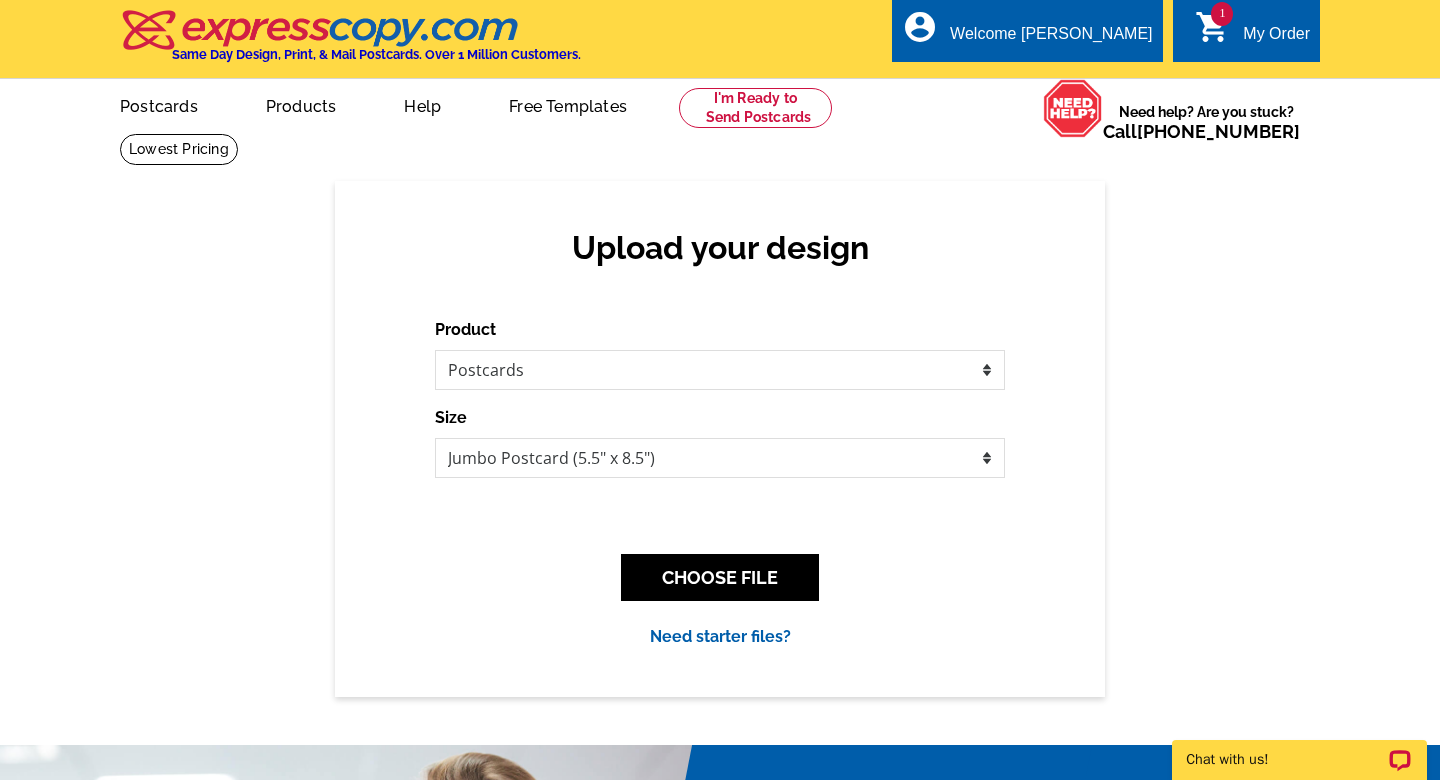 scroll, scrollTop: 0, scrollLeft: 0, axis: both 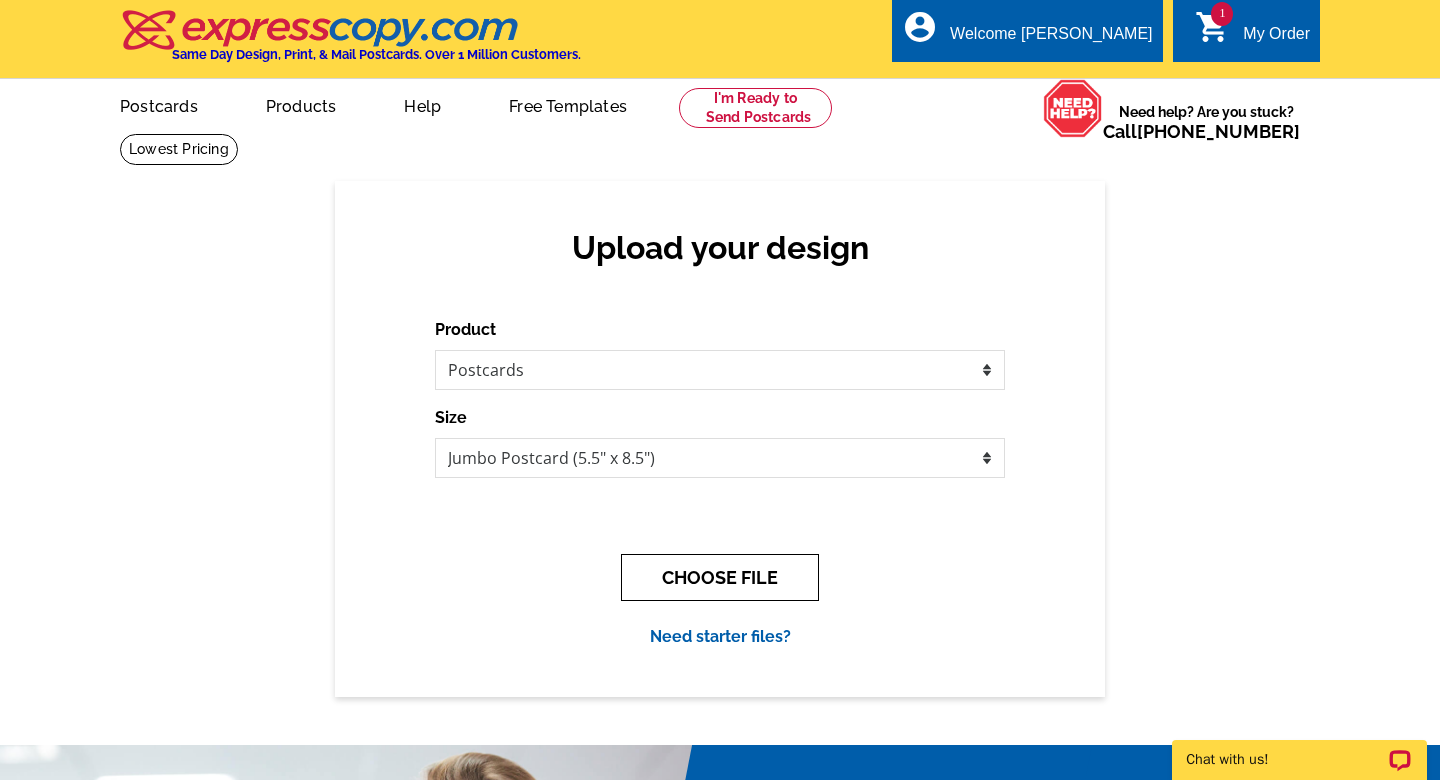 click on "CHOOSE FILE" at bounding box center (720, 577) 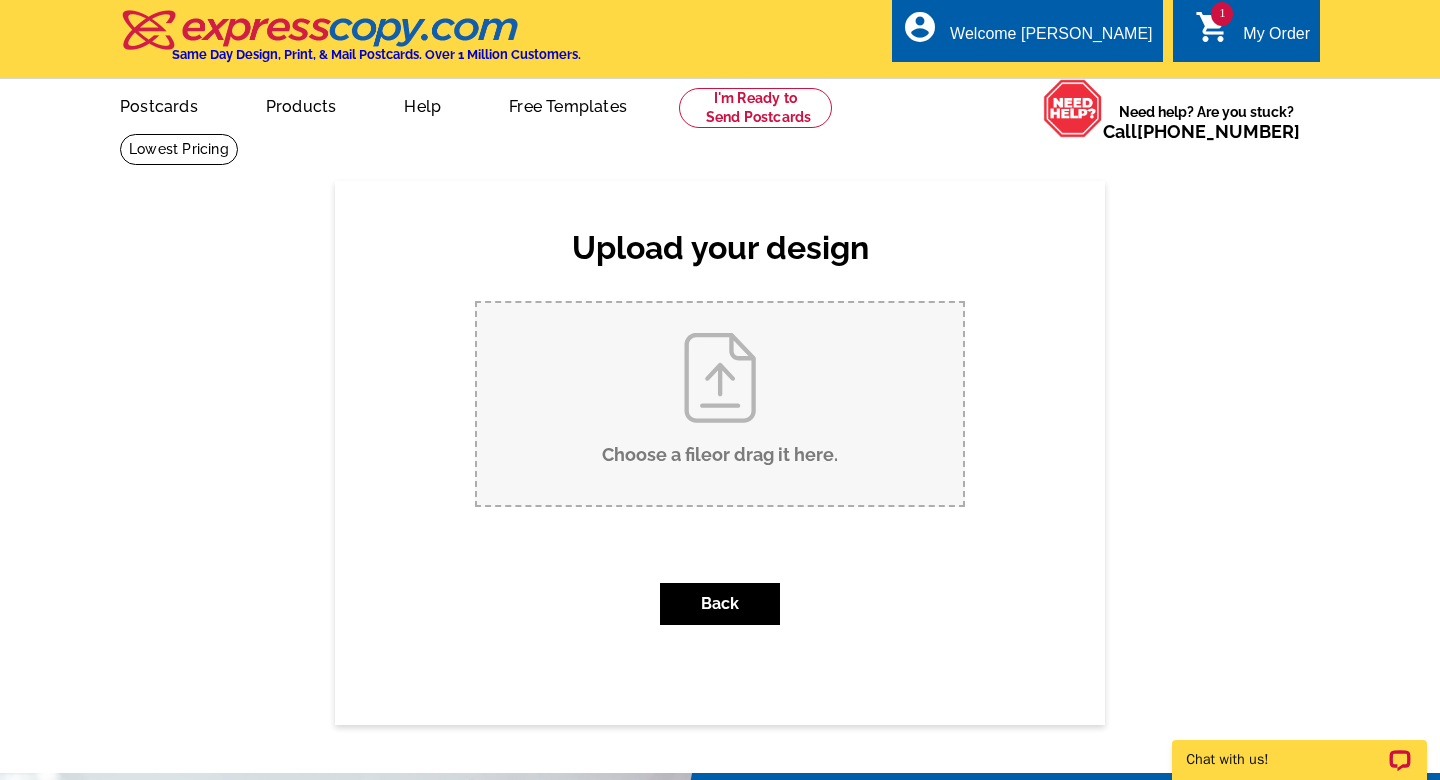 click on "Choose a file  or drag it here ." at bounding box center [720, 404] 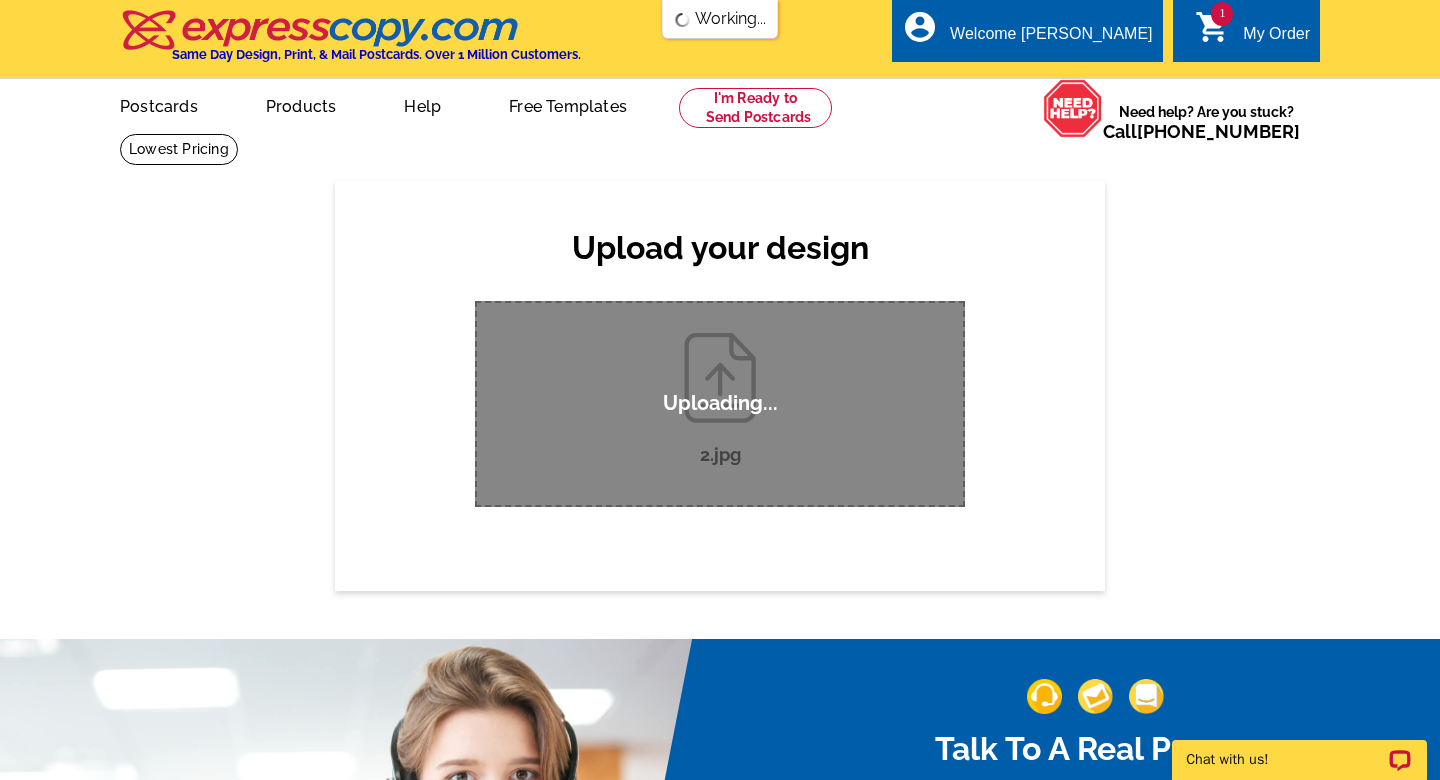 scroll, scrollTop: 0, scrollLeft: 0, axis: both 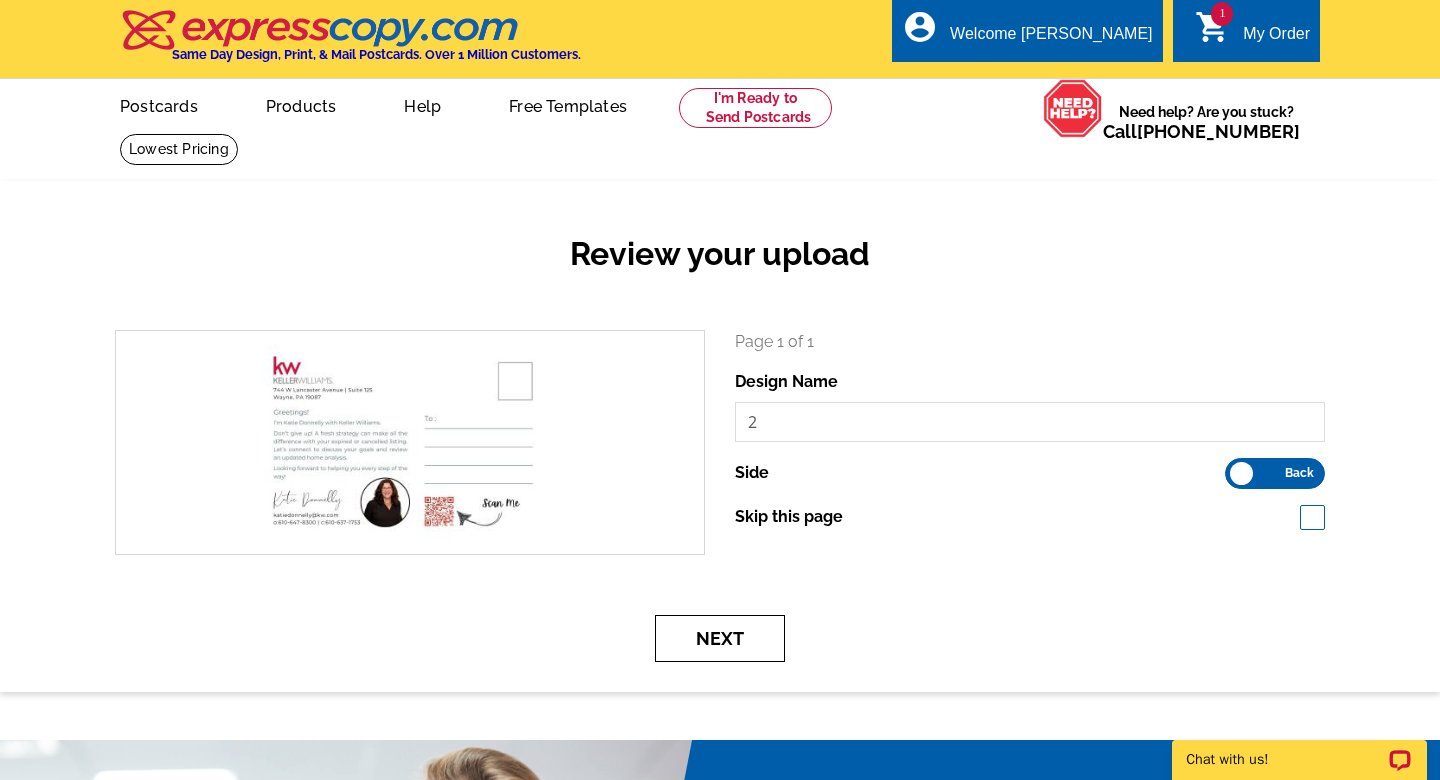 click on "Next" at bounding box center (720, 638) 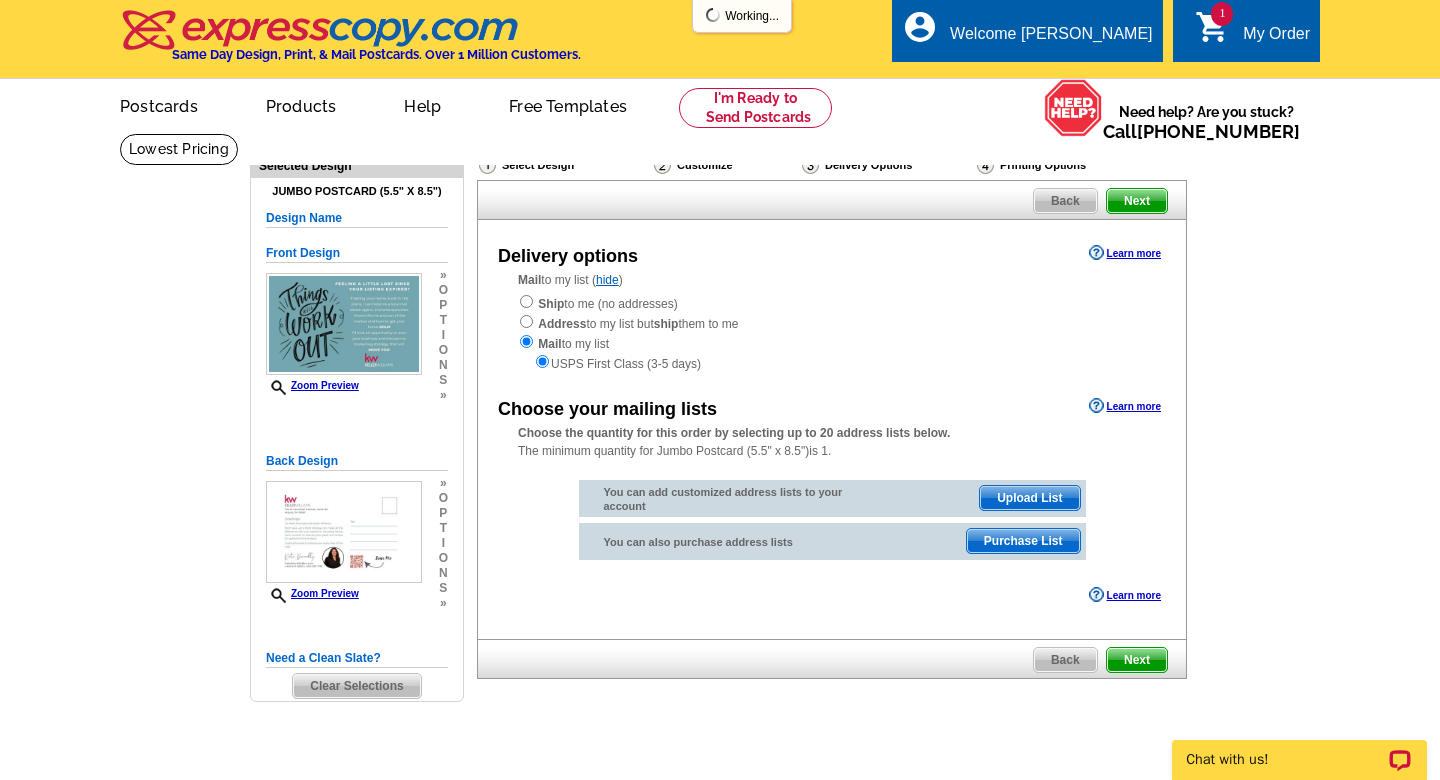 scroll, scrollTop: 0, scrollLeft: 0, axis: both 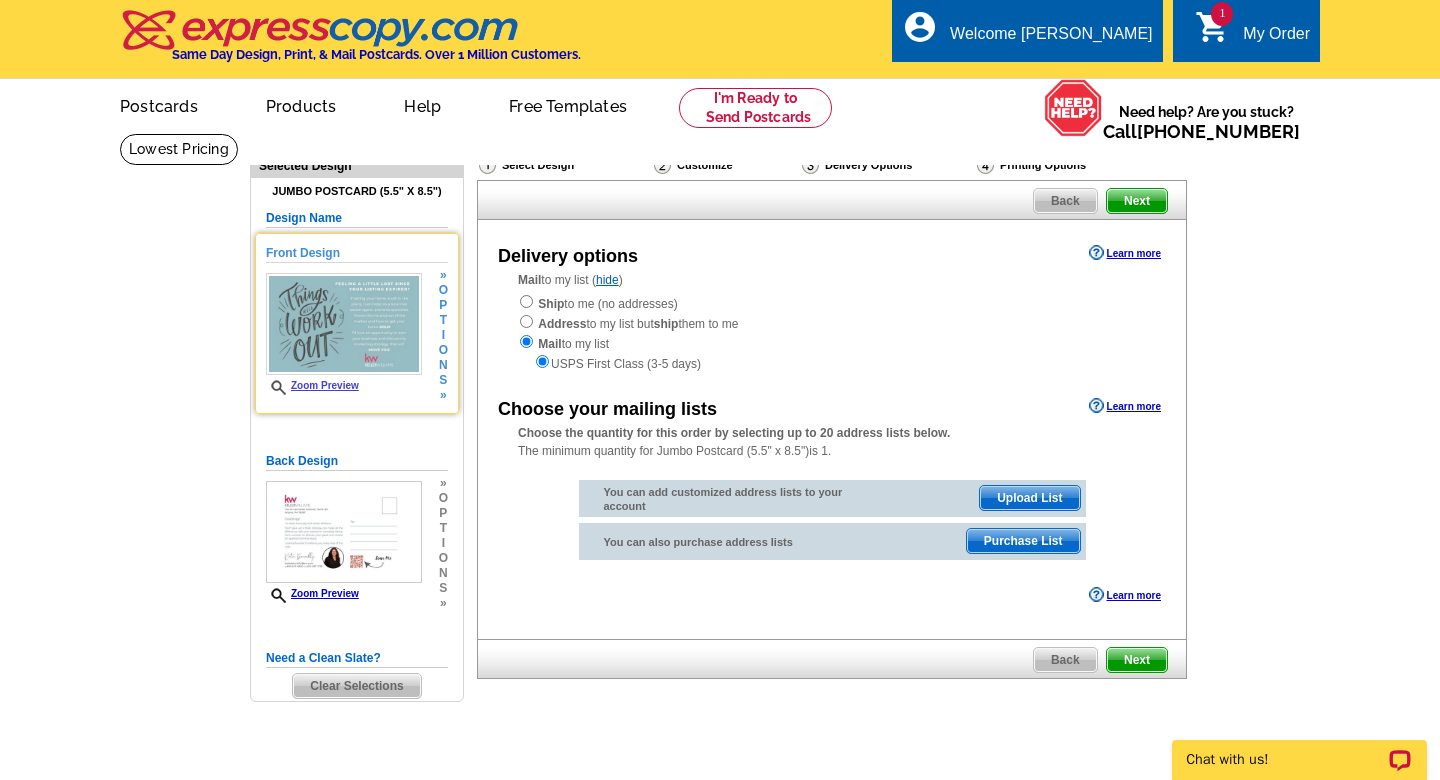 click on "Zoom Preview" at bounding box center [344, 387] 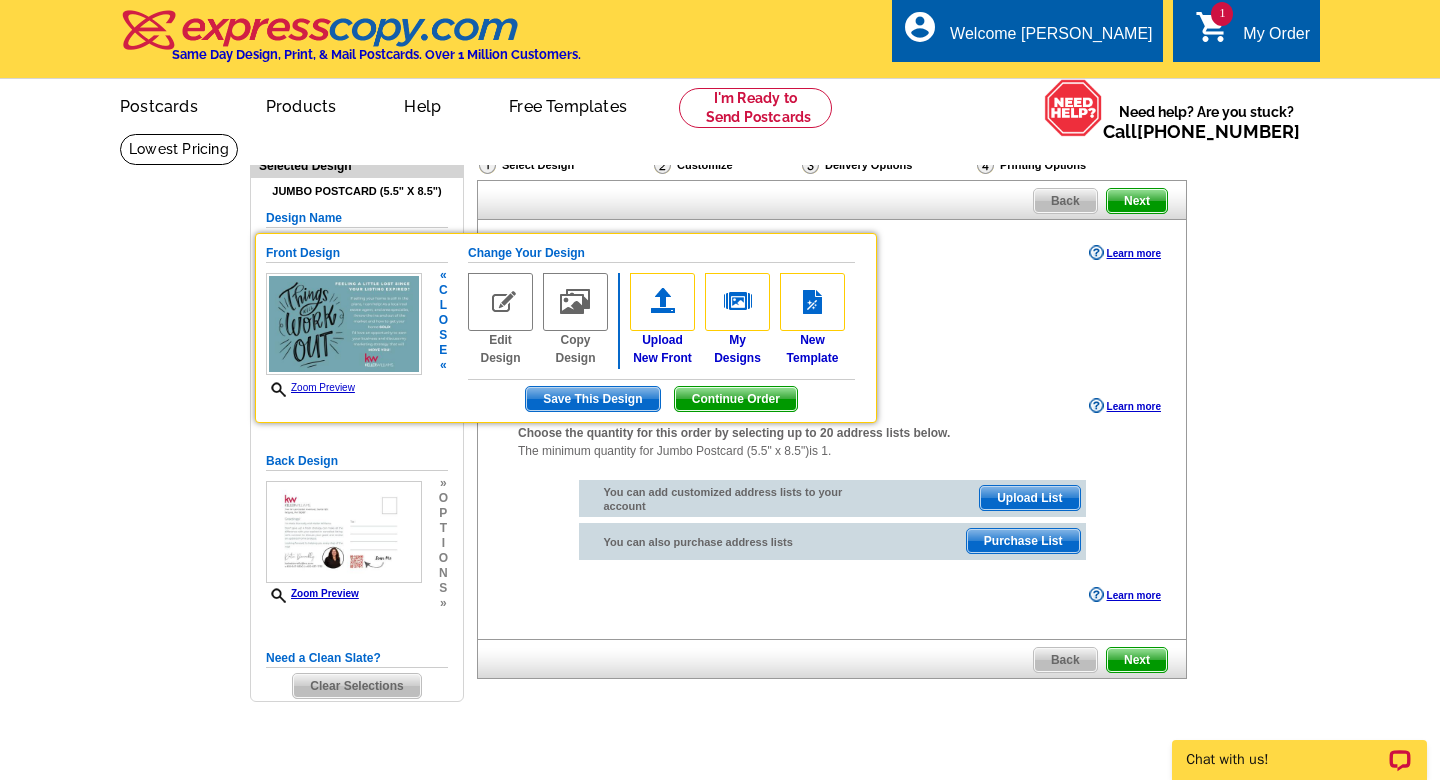 click on "Zoom Preview" at bounding box center [344, 388] 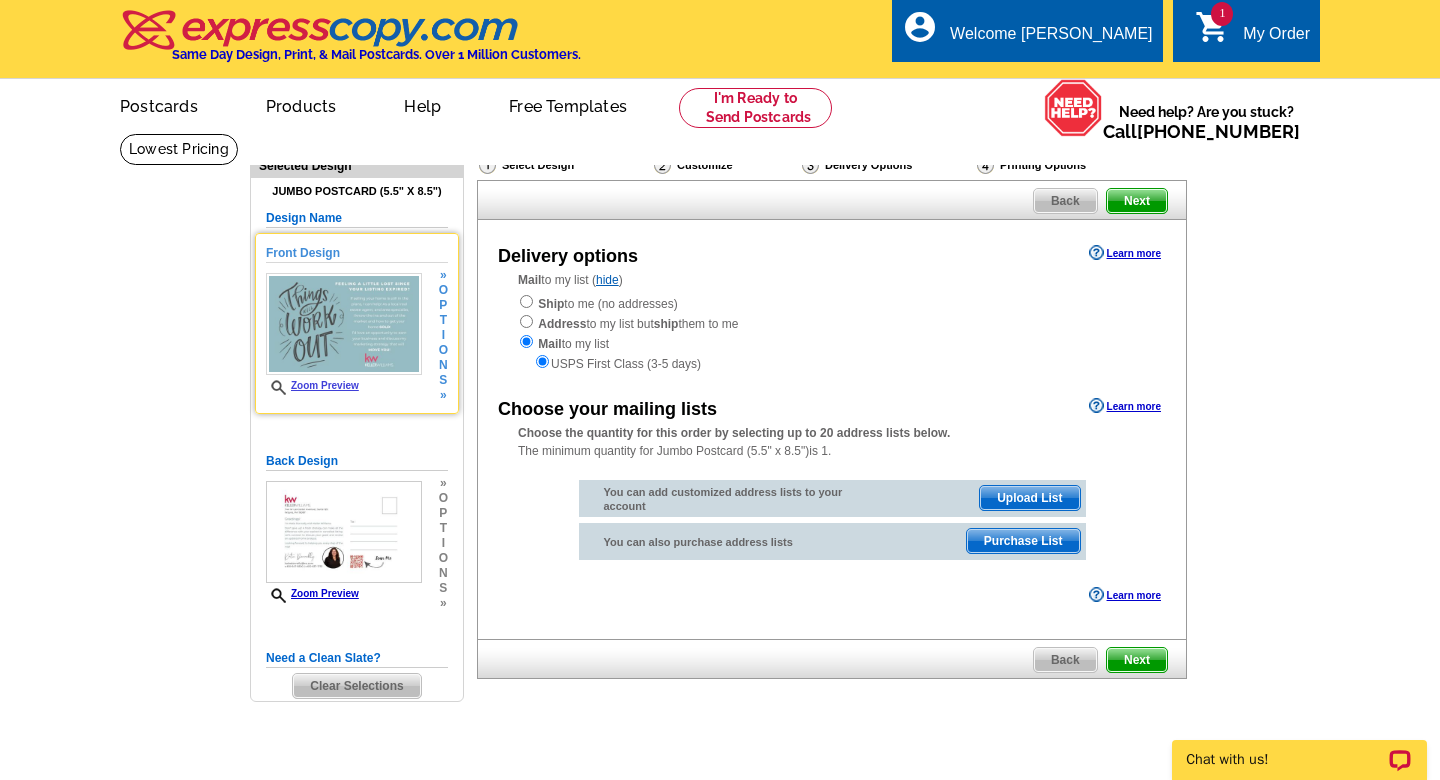 click at bounding box center [344, 324] 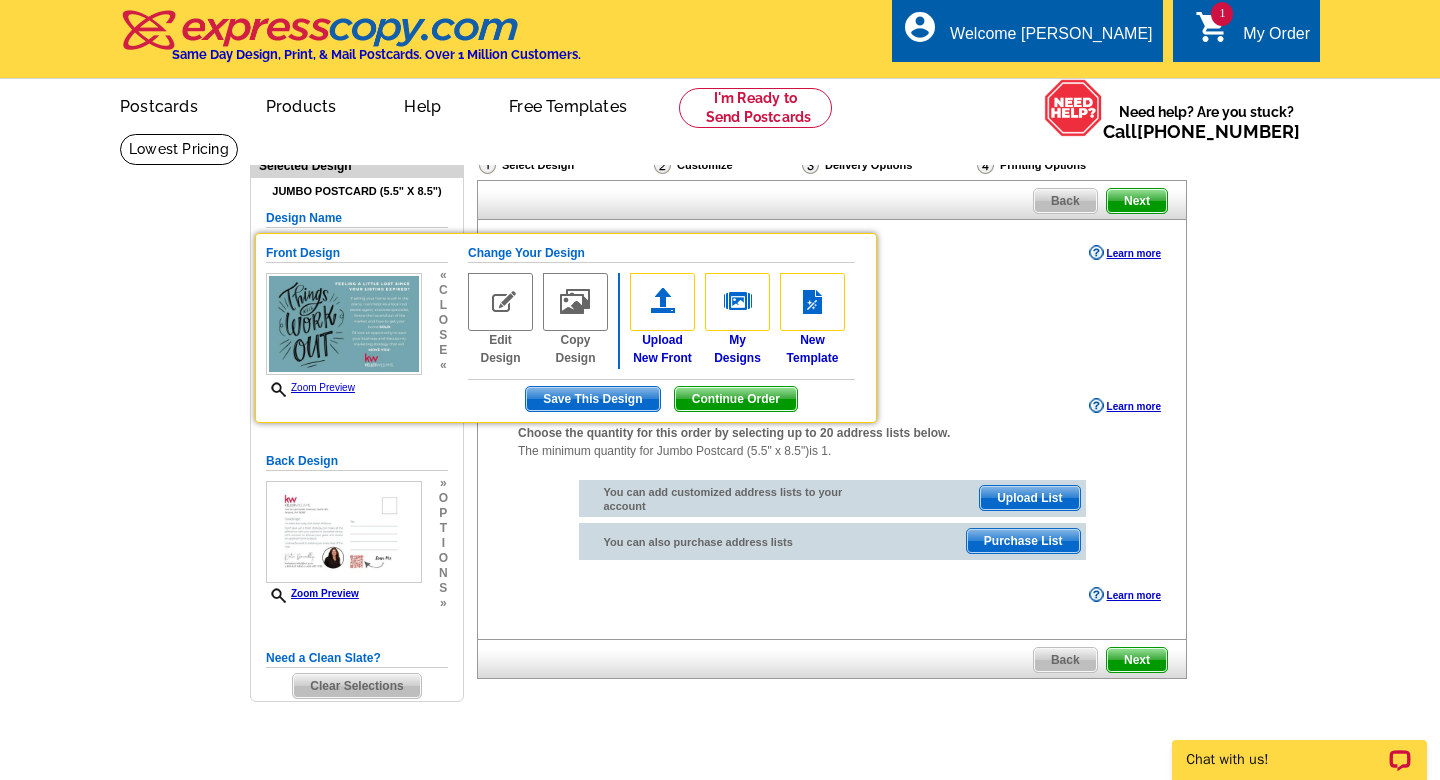 click on "Need Help? call 800-260-5887,  chat  with support, or have our designers make something custom just for you!
Got it, no need for the selection guide next time.
Show Results
Selected Design
Jumbo Postcard (5.5" x 8.5")
Design Name
Front Design
Zoom Preview
« c l o s e «
Change Your Design
Edit Design
»" at bounding box center (720, 458) 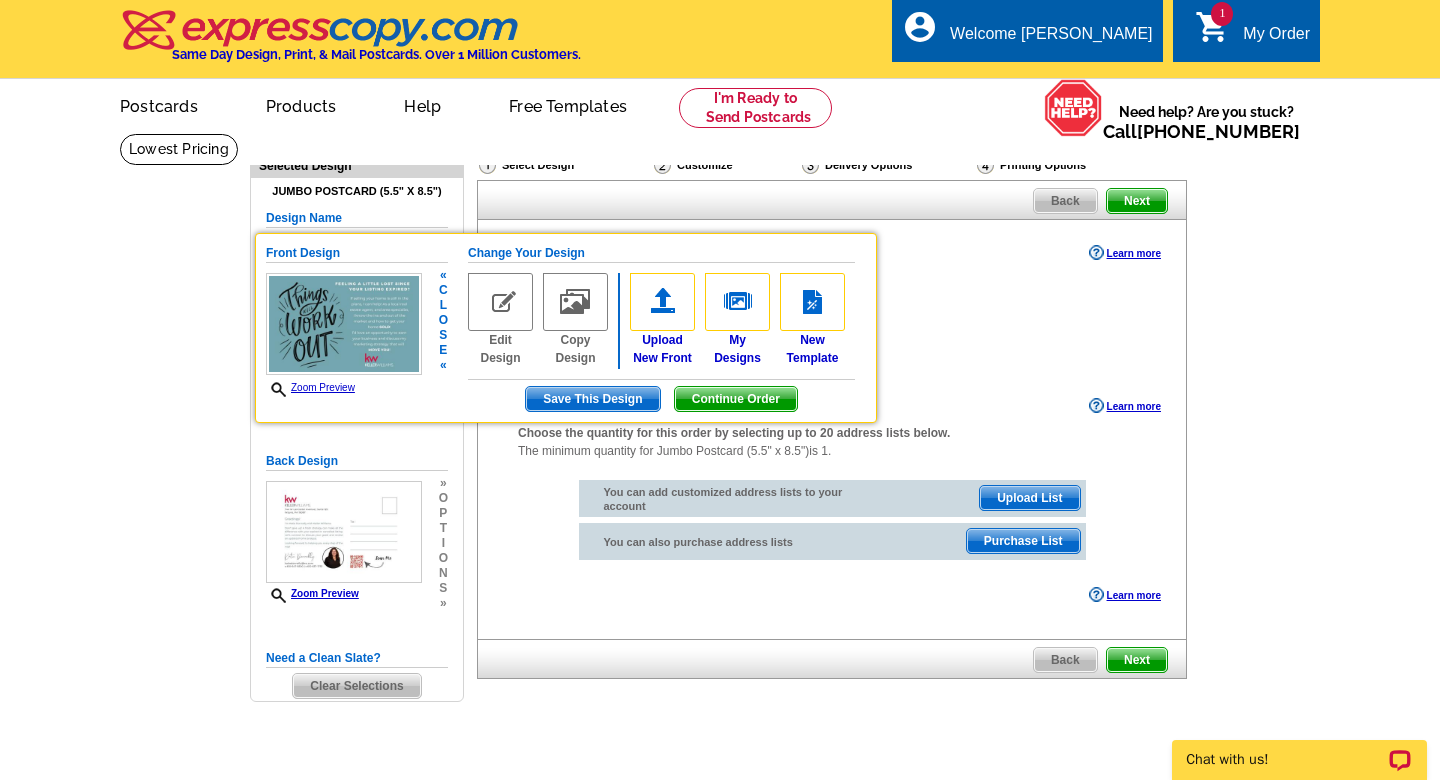 click on "Continue Order" at bounding box center [736, 399] 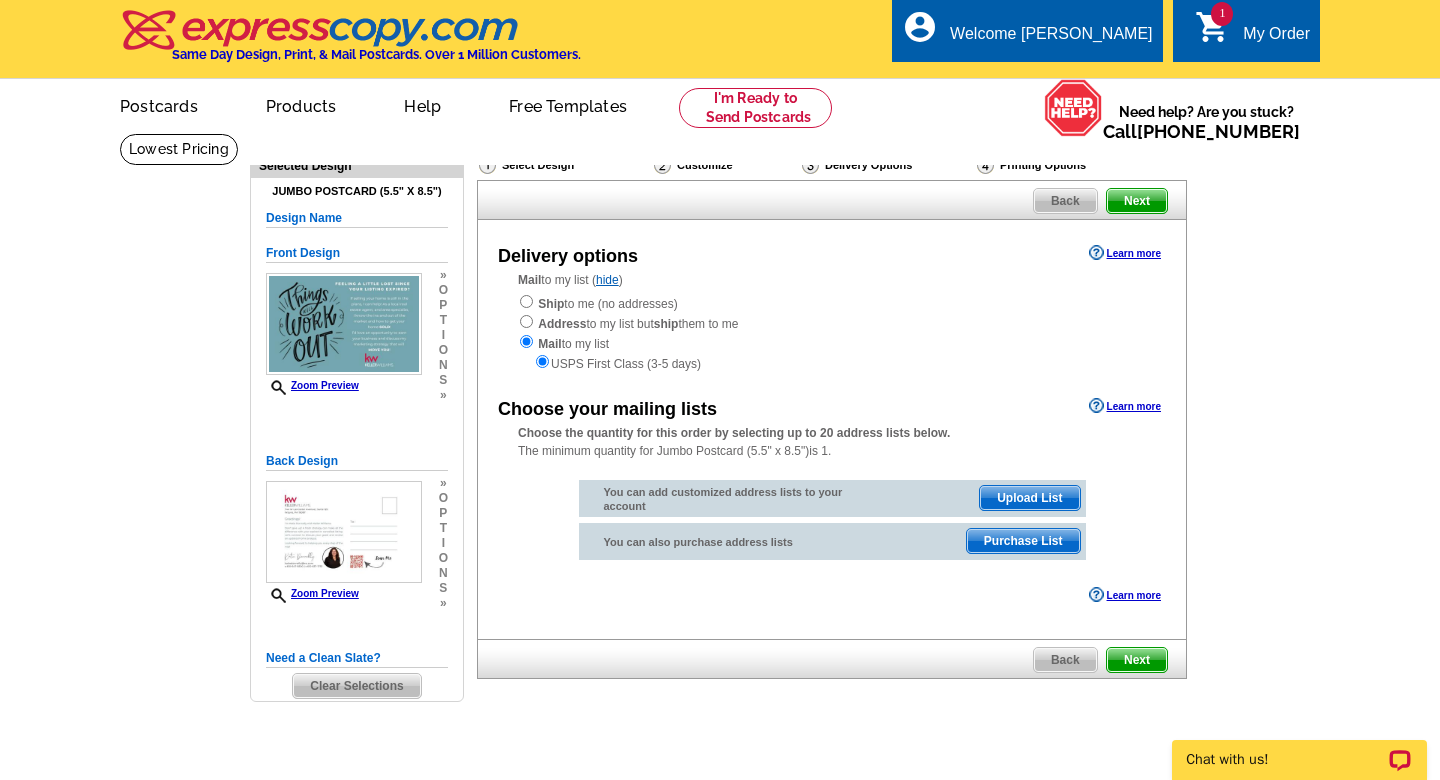 scroll, scrollTop: 0, scrollLeft: 0, axis: both 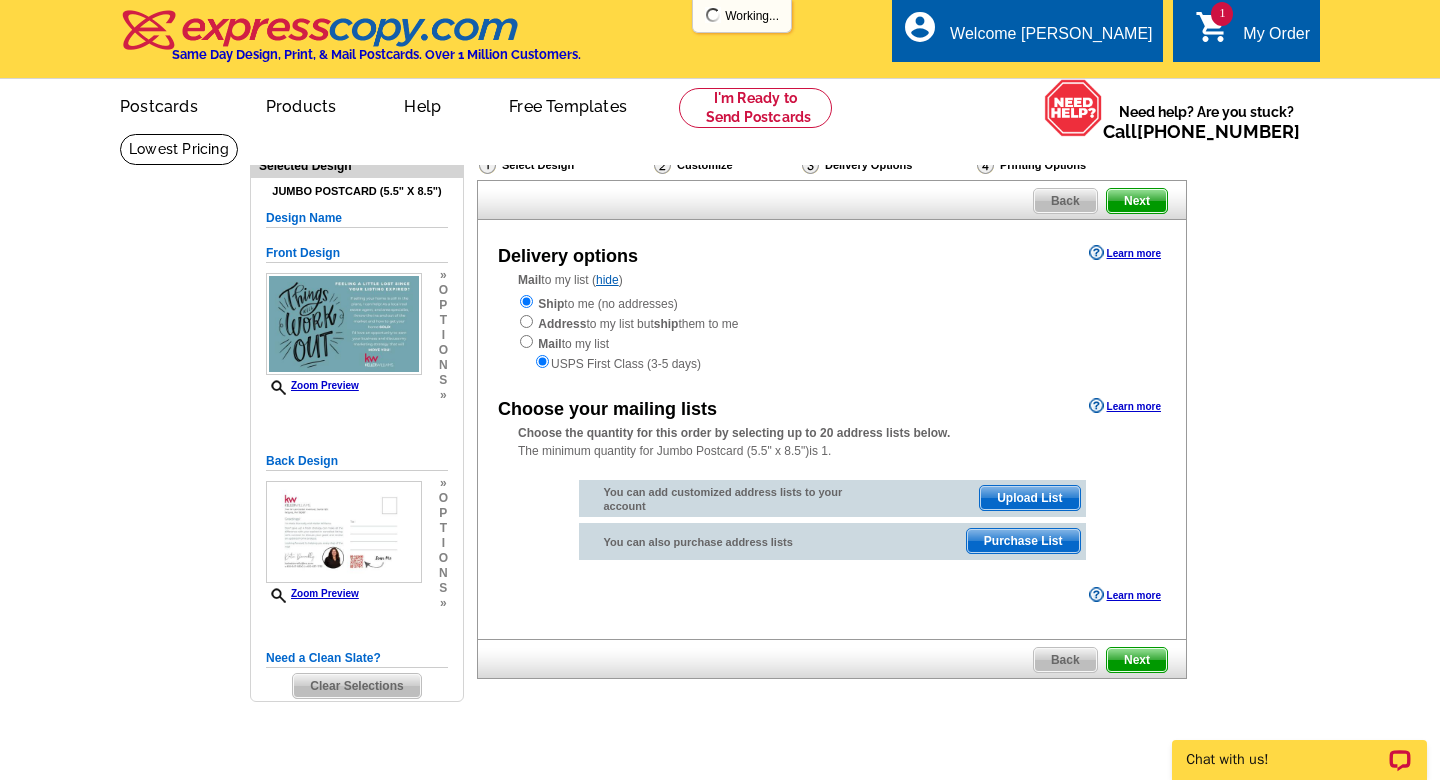 click on "Next" at bounding box center (1137, 660) 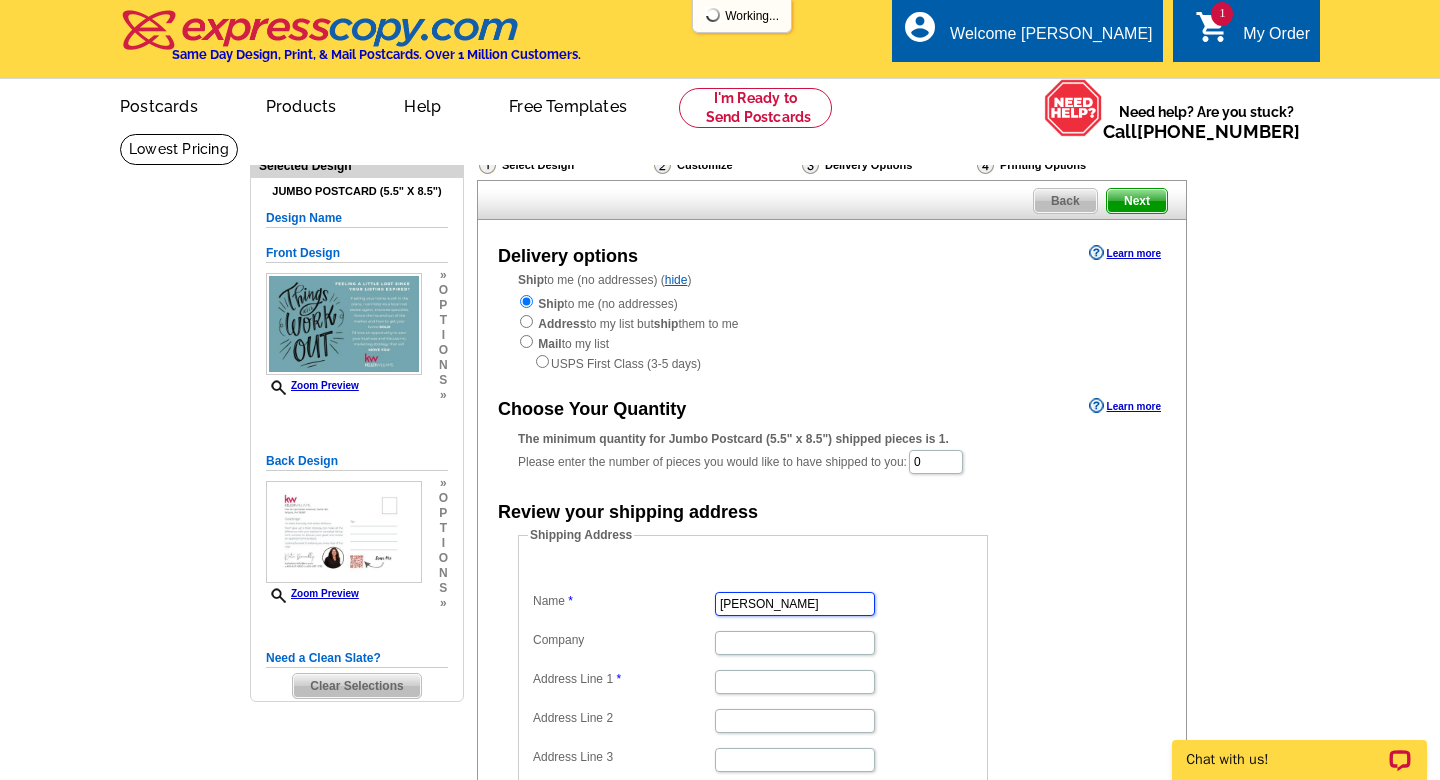 type on "[PERSON_NAME]" 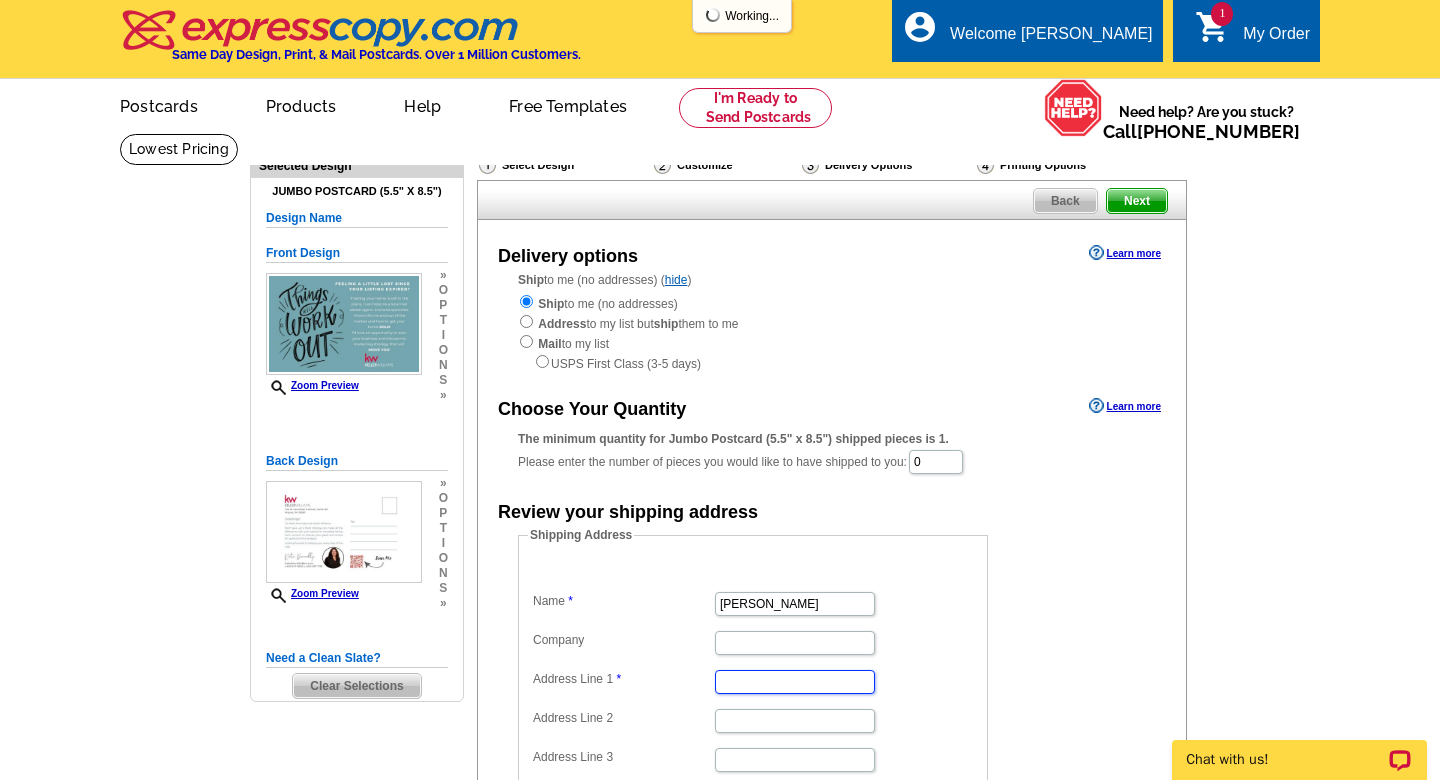 scroll, scrollTop: 0, scrollLeft: 0, axis: both 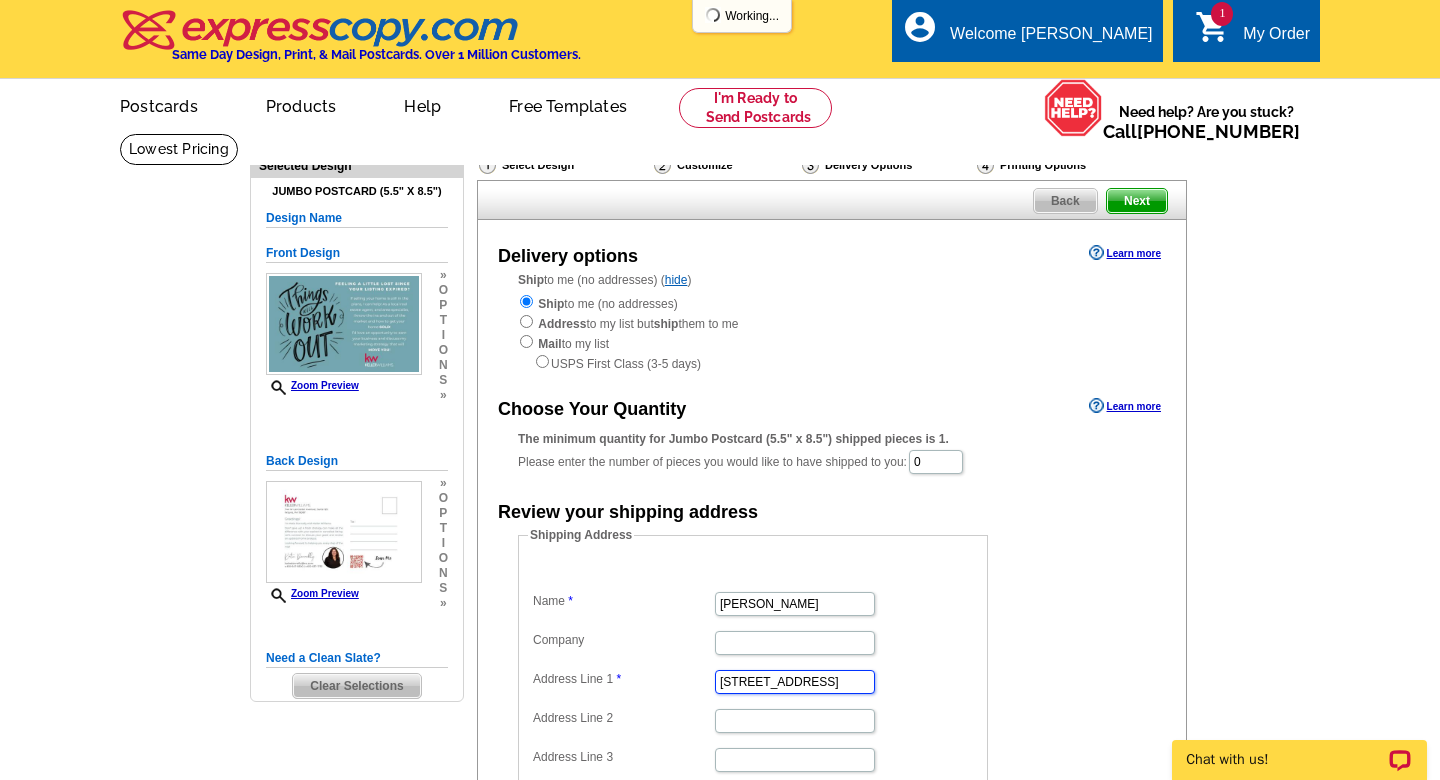type on "[STREET_ADDRESS]" 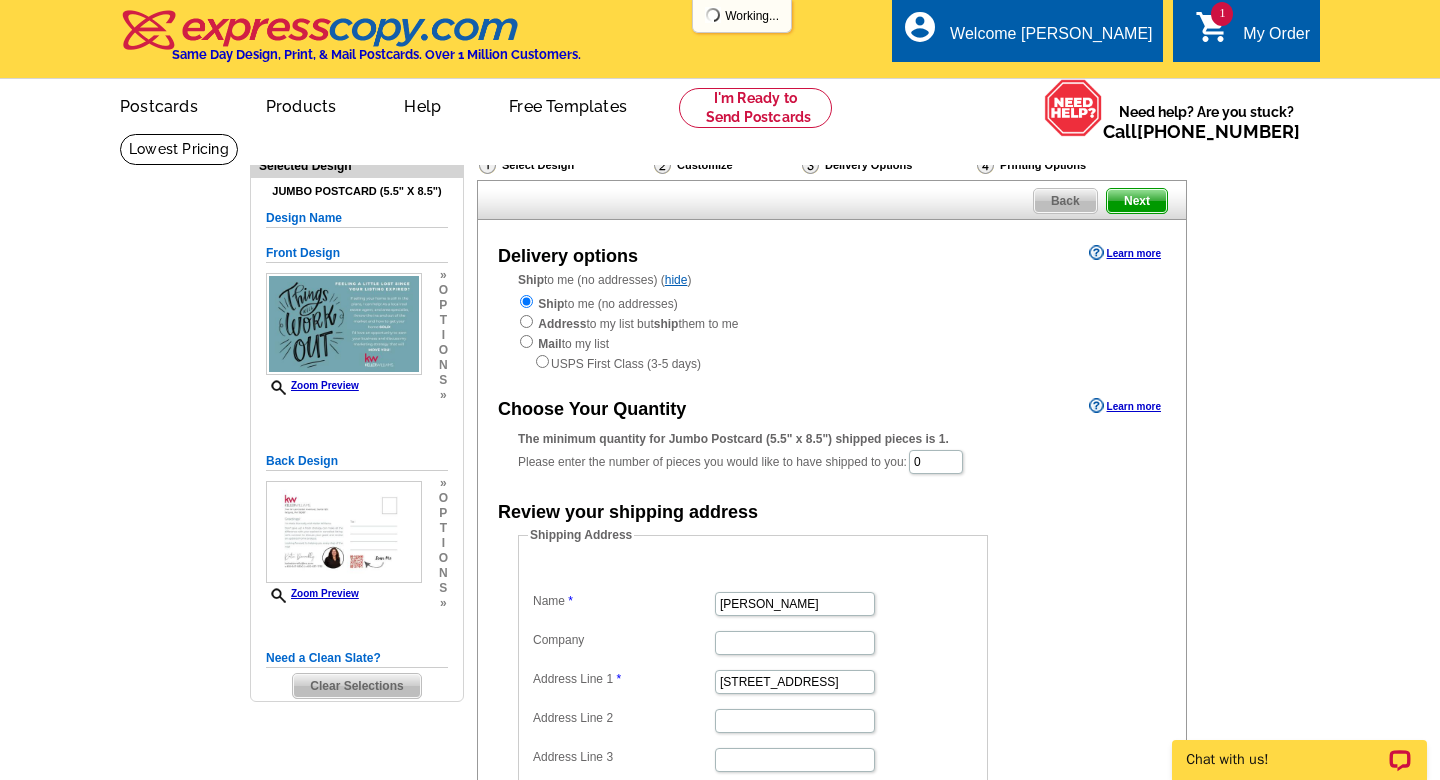 scroll, scrollTop: 401, scrollLeft: 0, axis: vertical 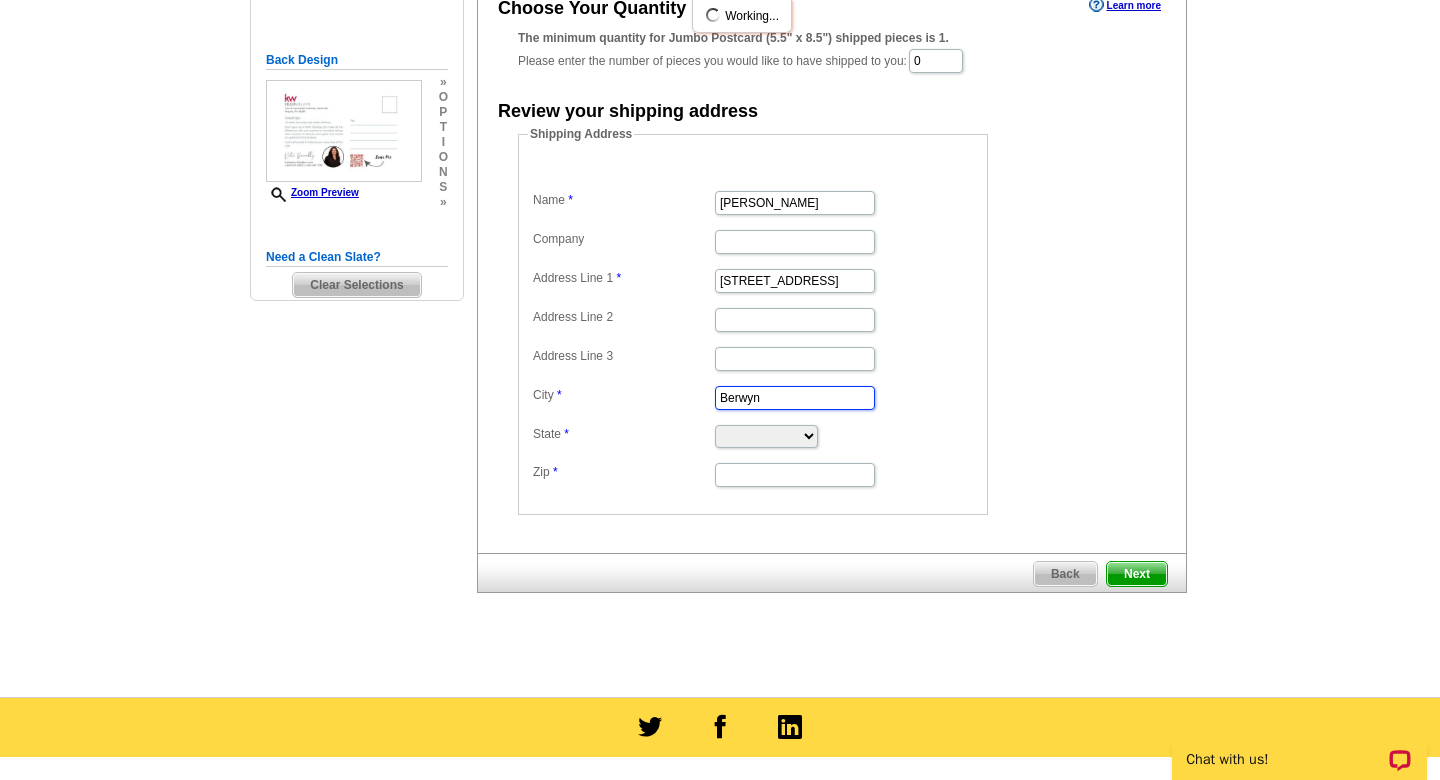 type on "Berwyn" 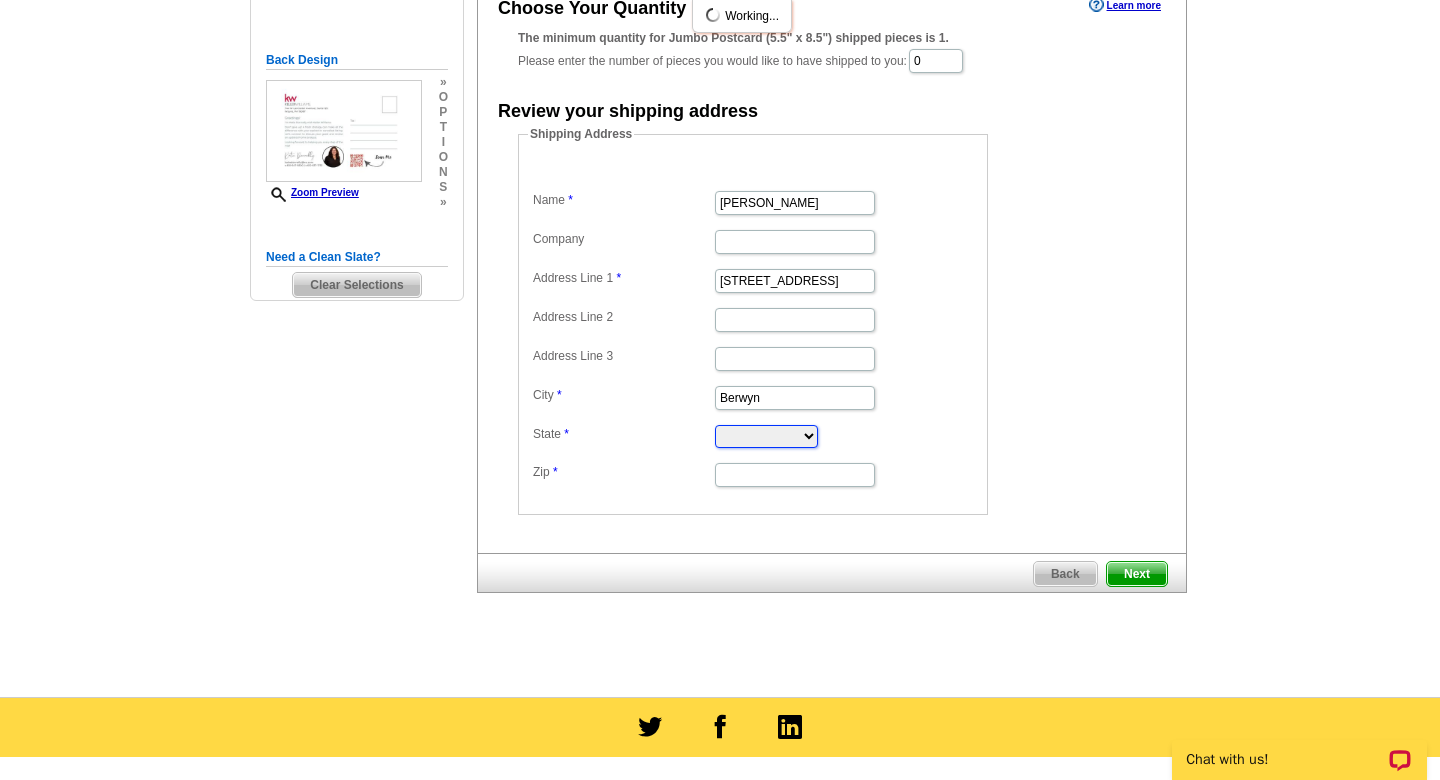 select on "PA" 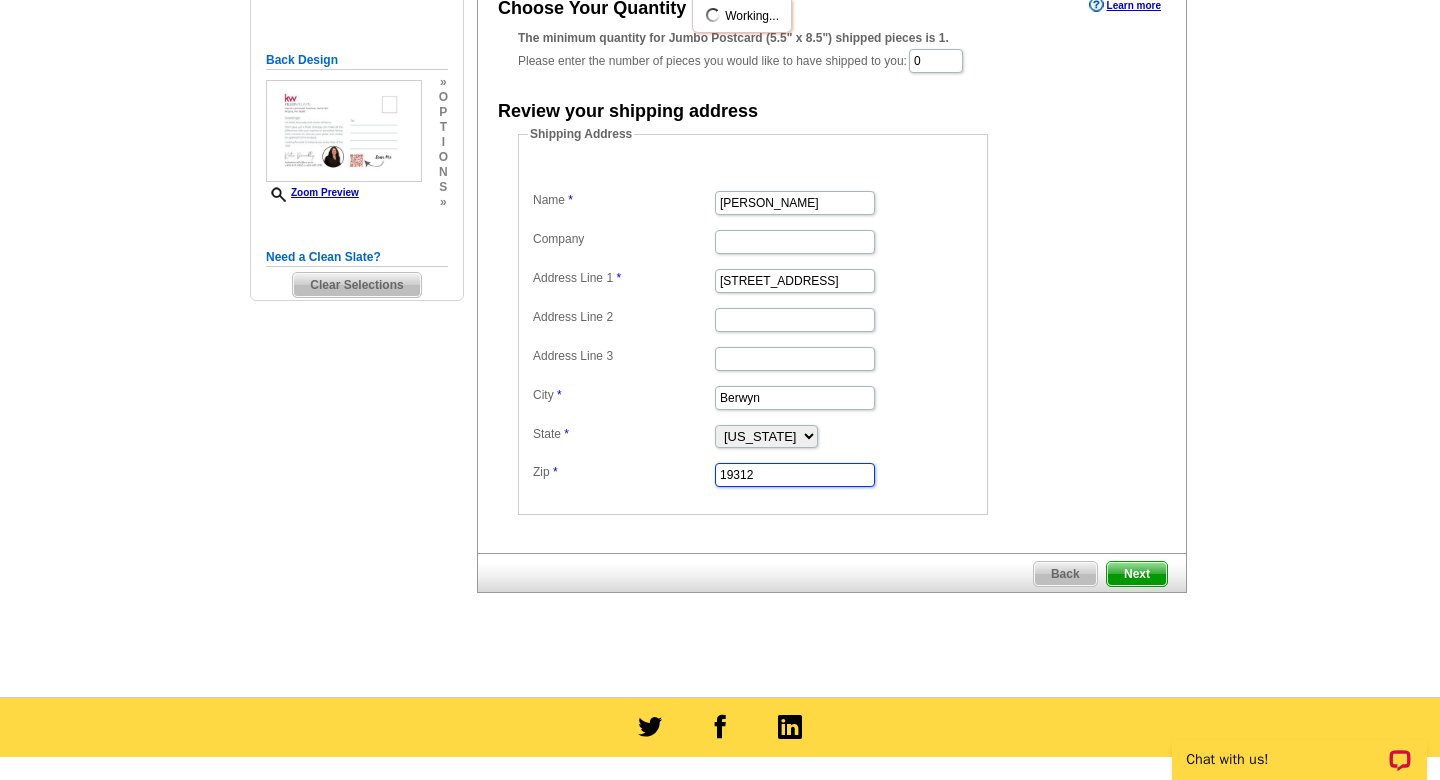type on "19312" 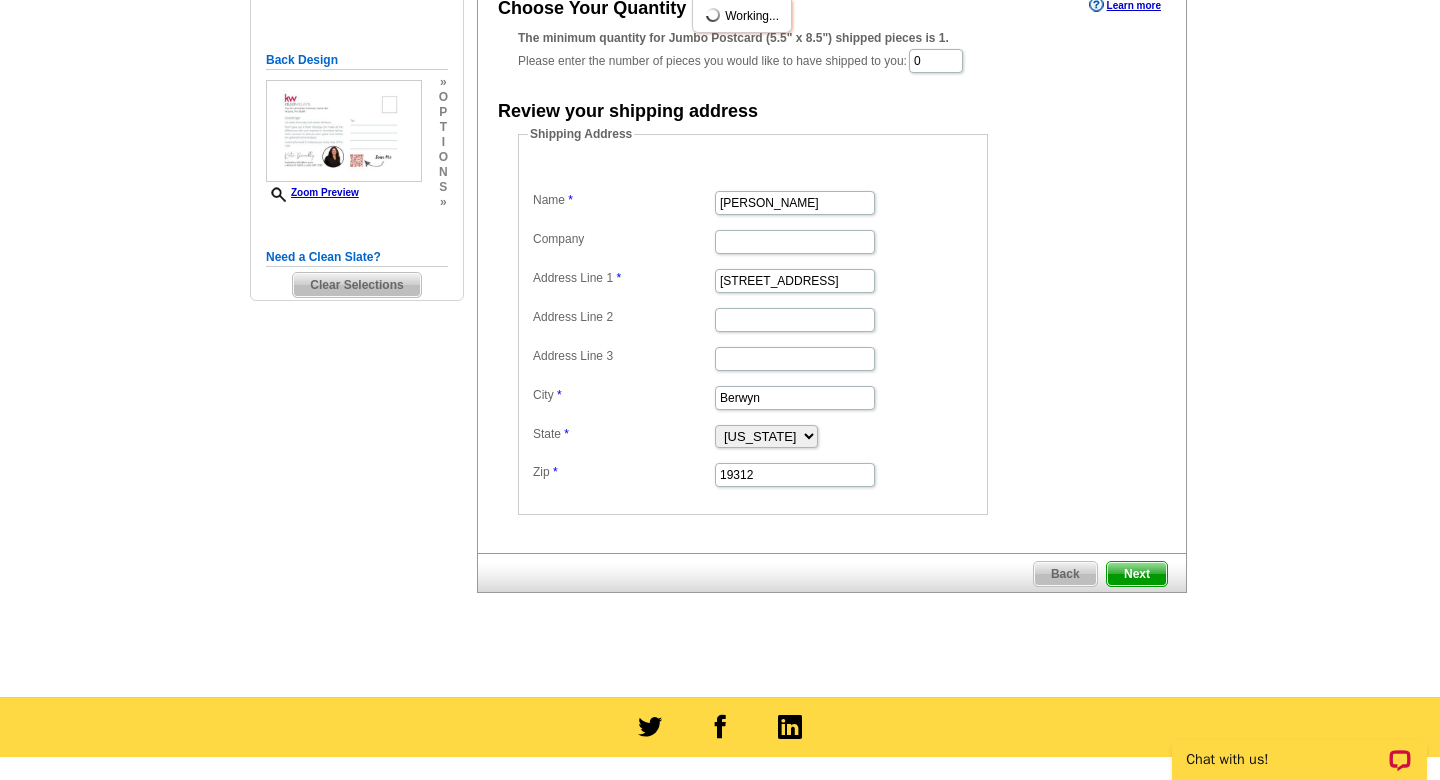 click on "Shipping Address
Name
Katie Donnelly
Company
Address Line 1
2429 Wayland Road
Address Line 2
Address Line 3
City
Berwyn
State
Alabama
Alaska
Arizona
Arkansas
California
Colorado
Connecticut
District of Columbia
Delaware
Florida
Georgia
Hawaii
Idaho
Illinois
Indiana
Iowa
Kansas
Kentucky
Louisiana
Maine
Maryland
Massachusetts
Michigan
Minnesota
Mississippi
Missouri
Montana
Nebraska
Nevada
New Hampshire
New Jersey
New Mexico
New York
North Carolina
North Dakota
Ohio
Oklahoma
Oregon
Pennsylvania
Rhode Island
South Carolina
South Dakota
Tennessee
Texas
Utah
Vermont
Virginia
Washington
West Virginia
Wisconsin
Wyoming
Zip
19312" at bounding box center (832, 320) 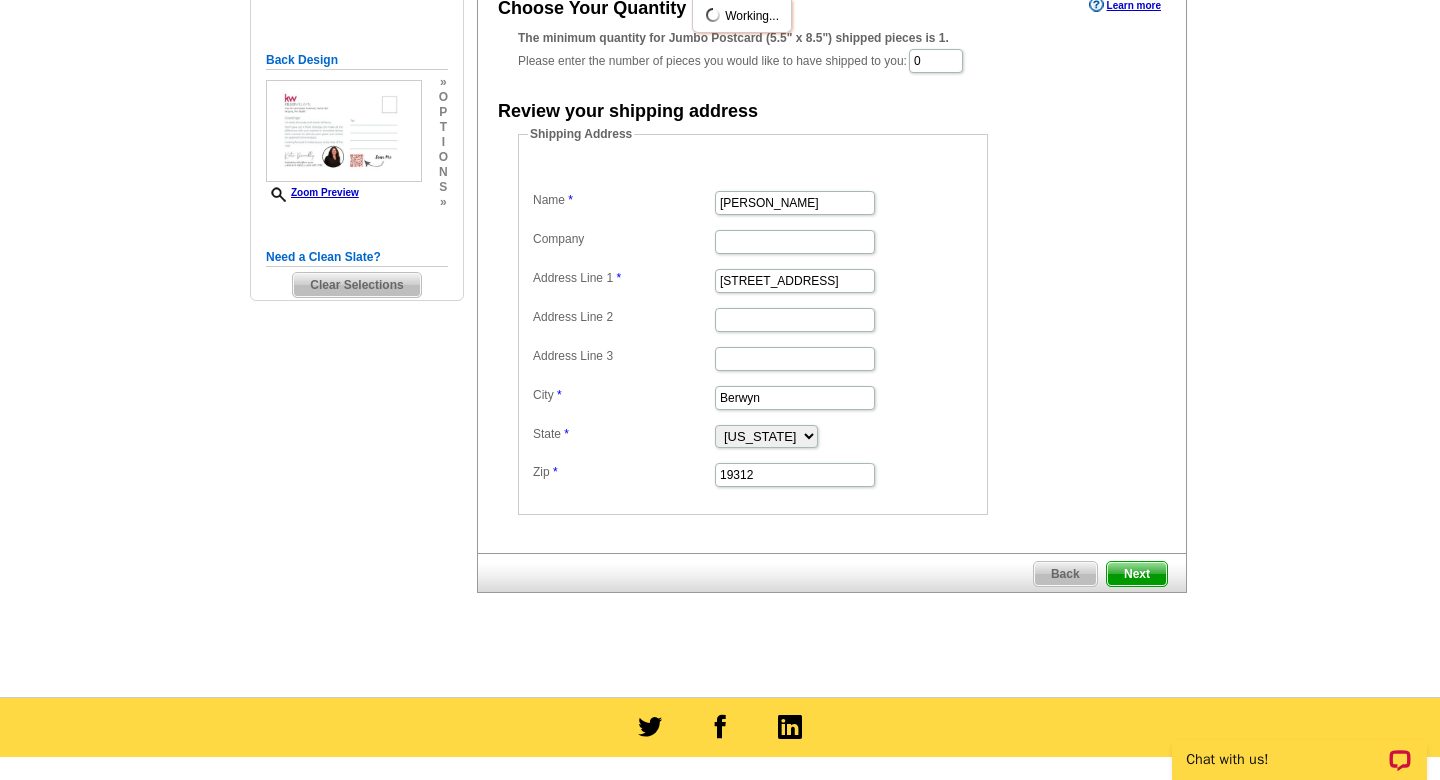 click on "Next" at bounding box center [1137, 574] 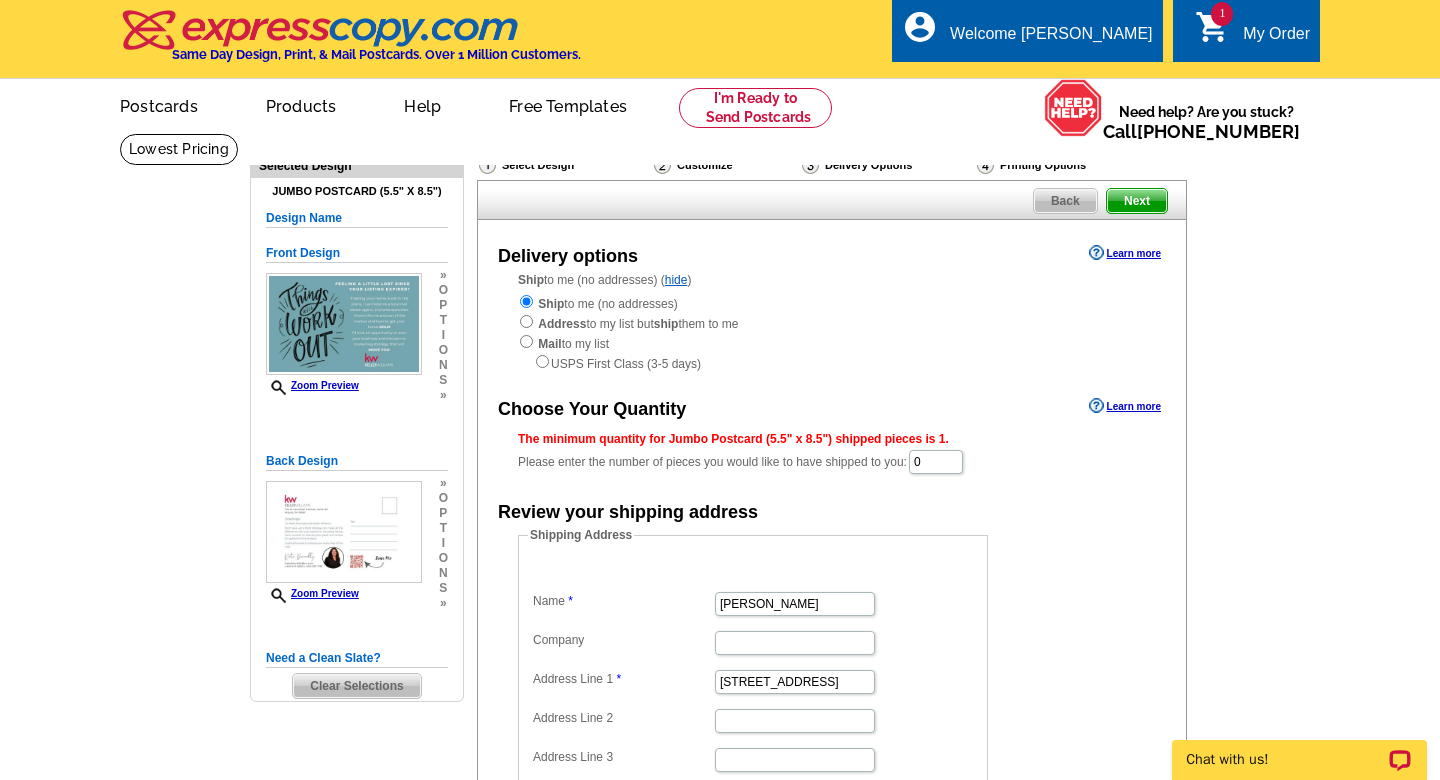 scroll, scrollTop: 0, scrollLeft: 0, axis: both 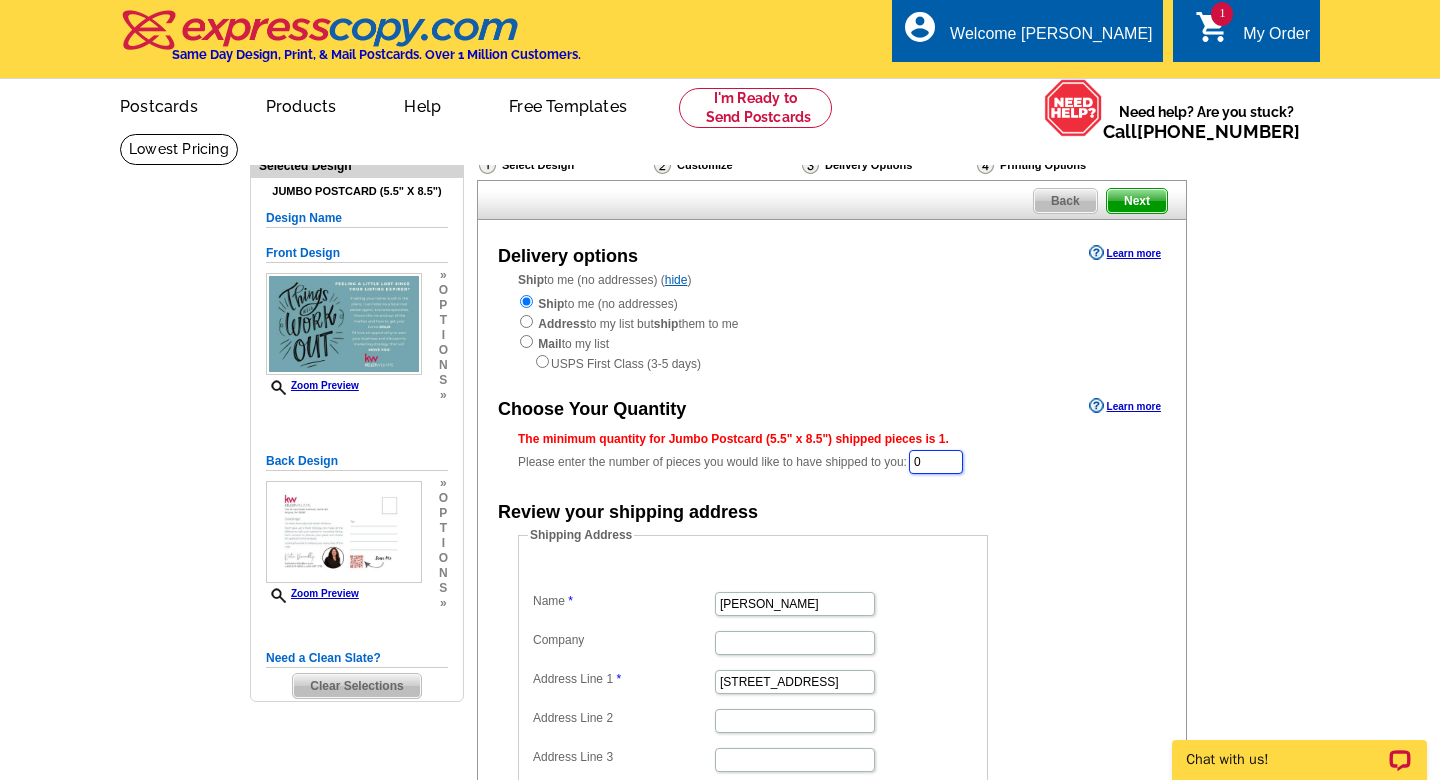 click on "0" at bounding box center [936, 462] 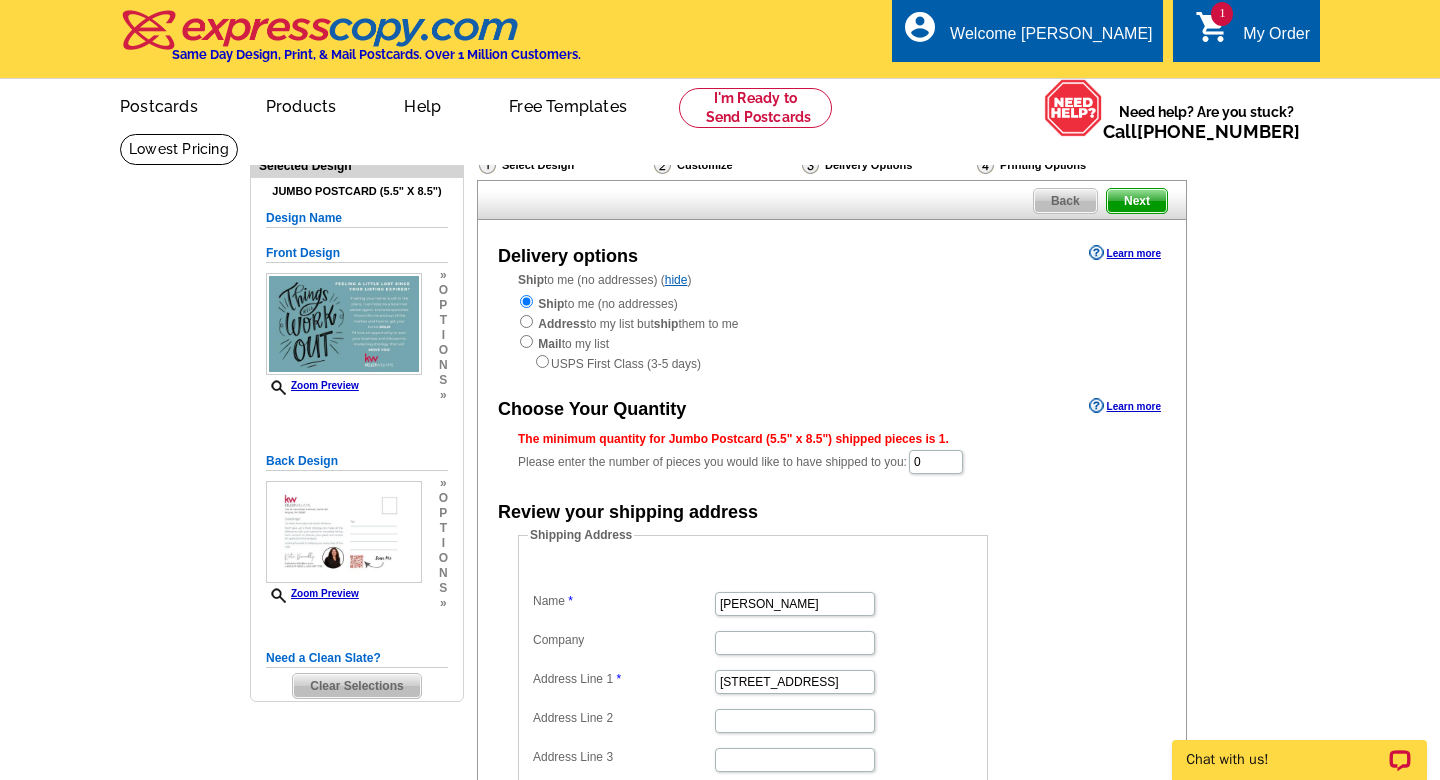 click on "Choose Your Quantity
Learn more
The minimum quantity for Jumbo Postcard (5.5" x 8.5") shipped pieces is 1.
Please enter the number of pieces you would like to have shipped to you:
0
Review your shipping address
Shipping Address
Name
[PERSON_NAME]
Company
Address Line 1
[STREET_ADDRESS]
Address Line 2
Address Line 3
City
[GEOGRAPHIC_DATA]
[US_STATE]
[US_STATE]
[US_STATE]
[US_STATE]
[US_STATE]
[US_STATE]
[US_STATE]
[US_STATE][GEOGRAPHIC_DATA]
[US_STATE]
[US_STATE]
[US_STATE]
[US_STATE]
[US_STATE]
[US_STATE]
[US_STATE]" at bounding box center [832, 654] 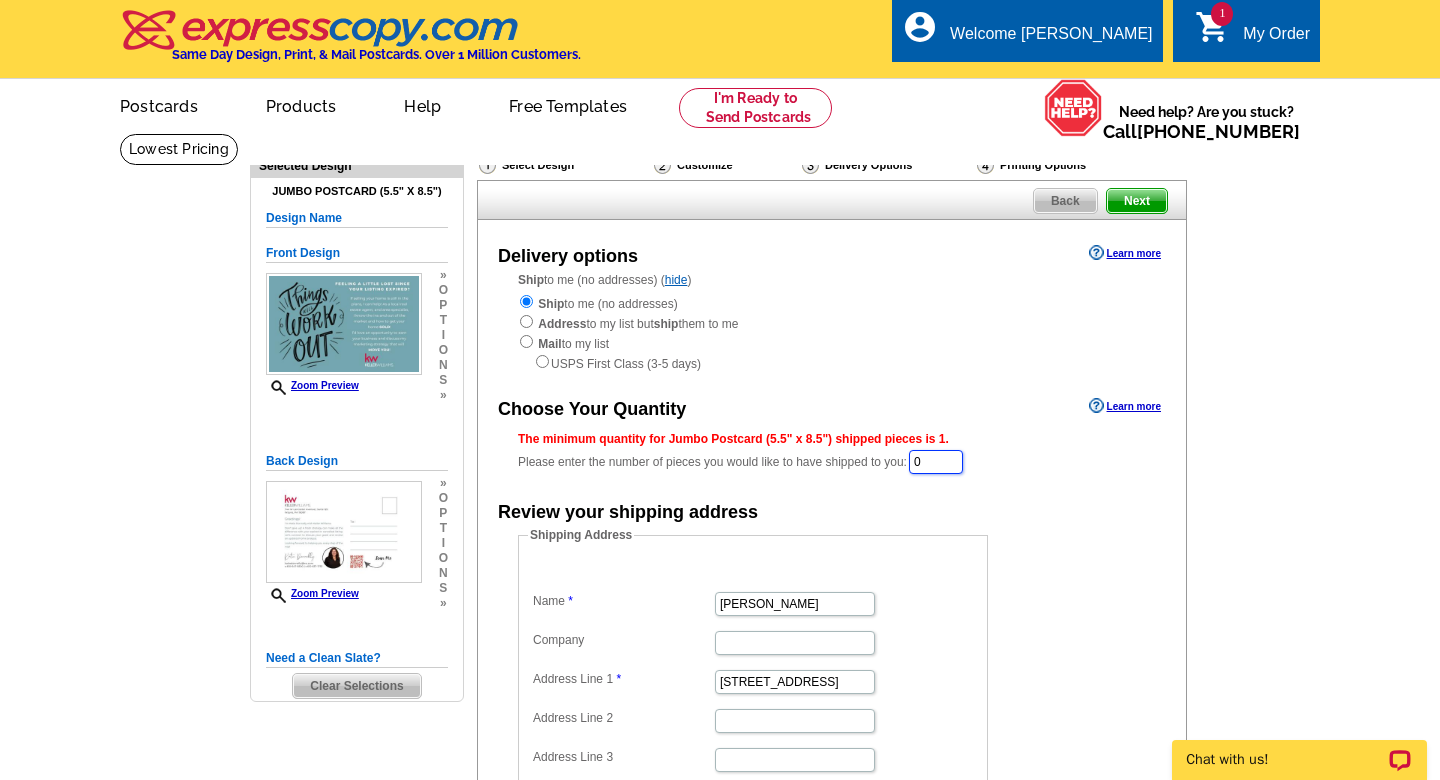 drag, startPoint x: 935, startPoint y: 454, endPoint x: 919, endPoint y: 451, distance: 16.27882 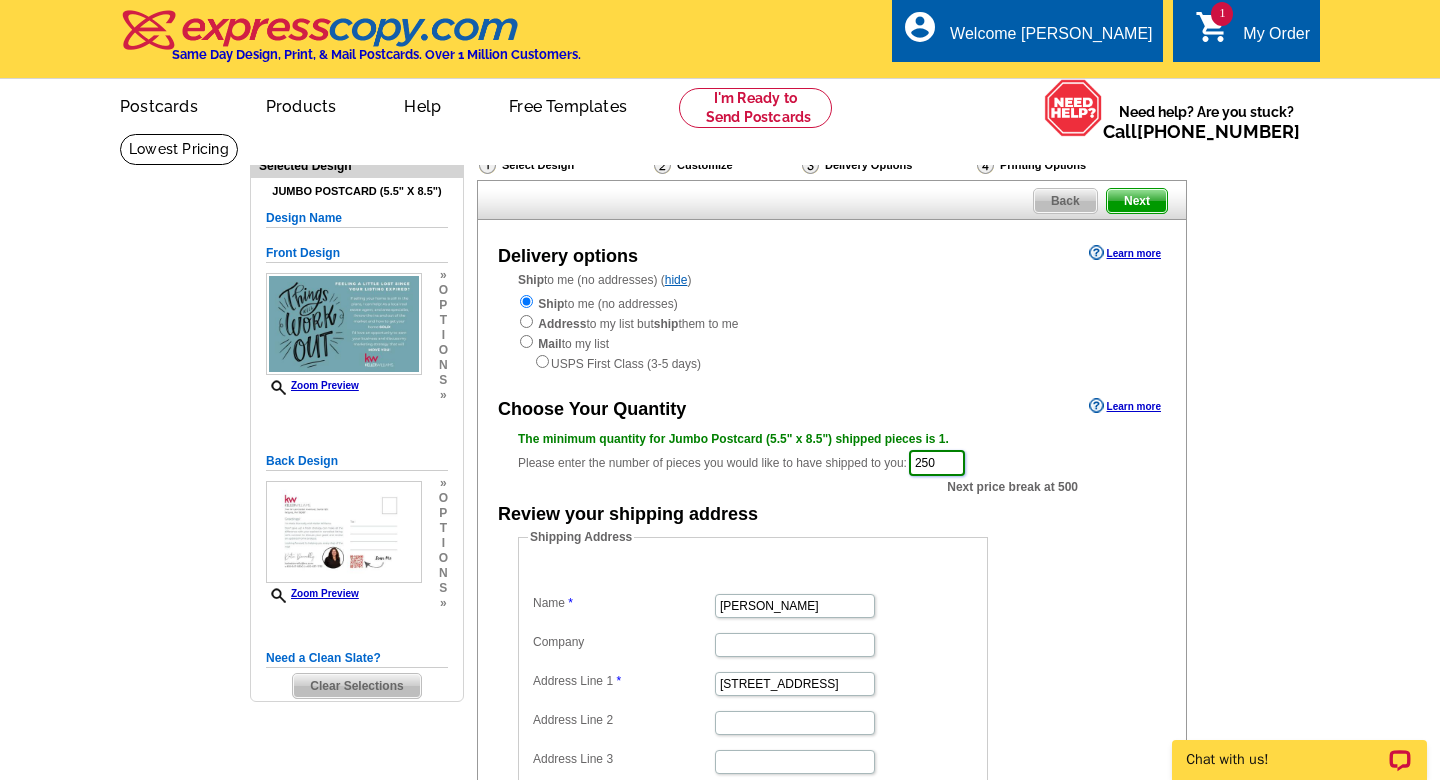 type on "250" 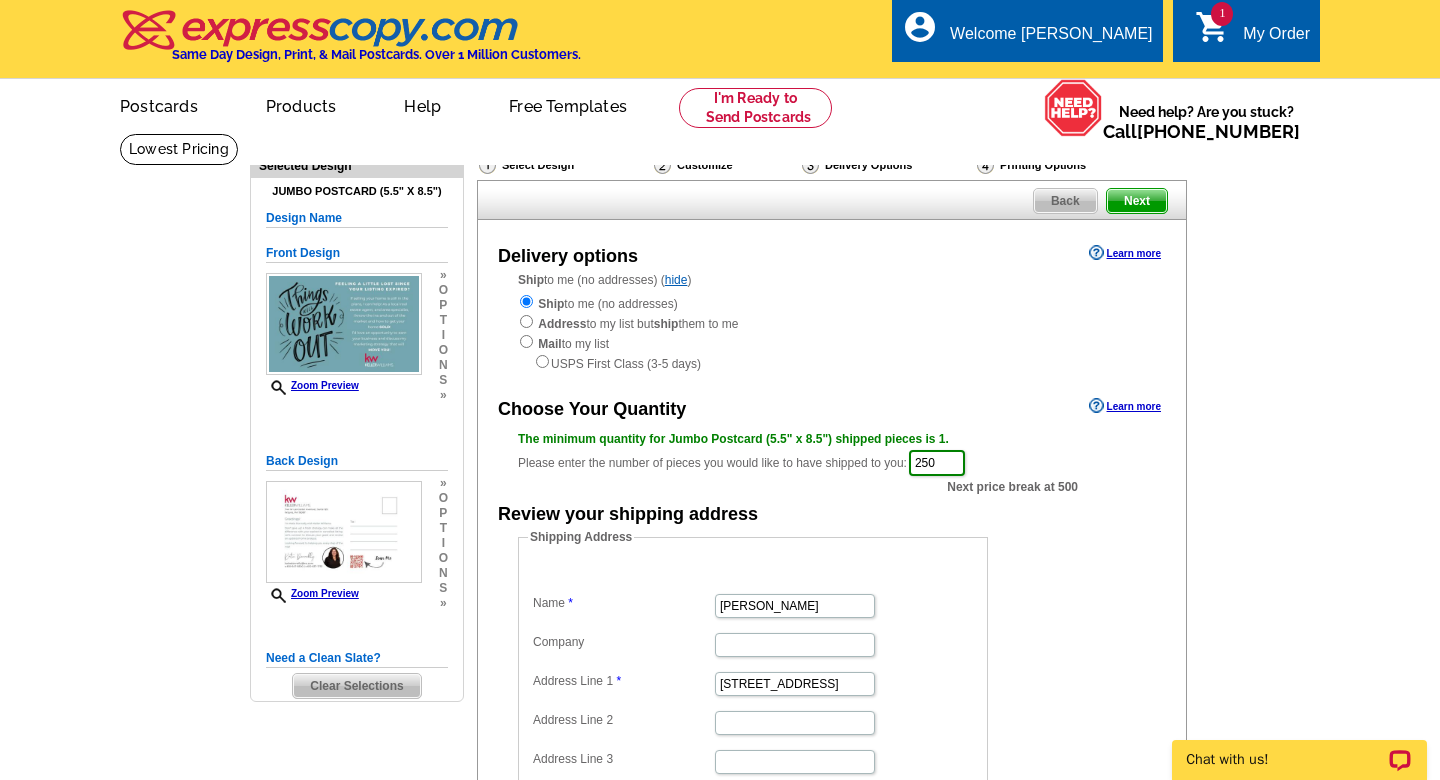 click on "Review your shipping address" at bounding box center [832, 513] 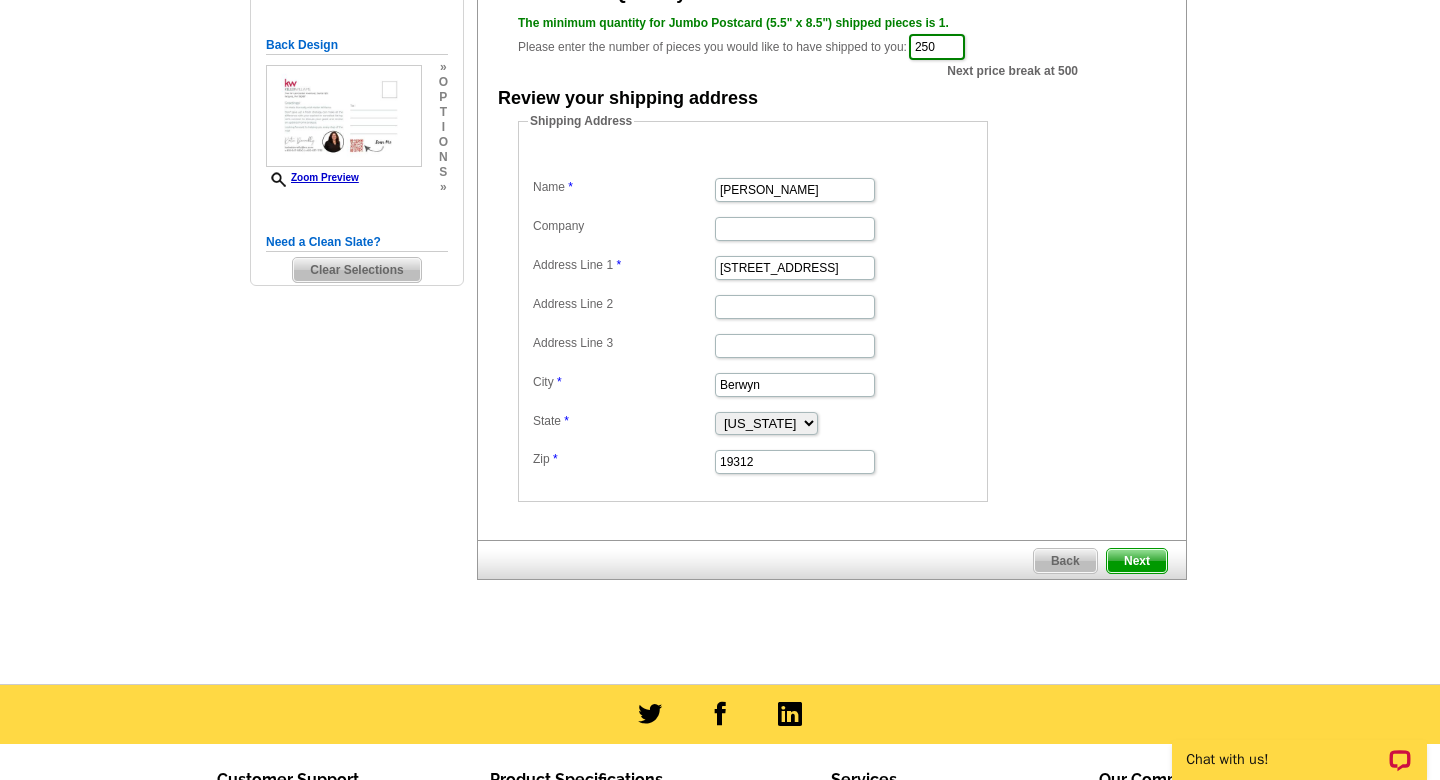 scroll, scrollTop: 423, scrollLeft: 0, axis: vertical 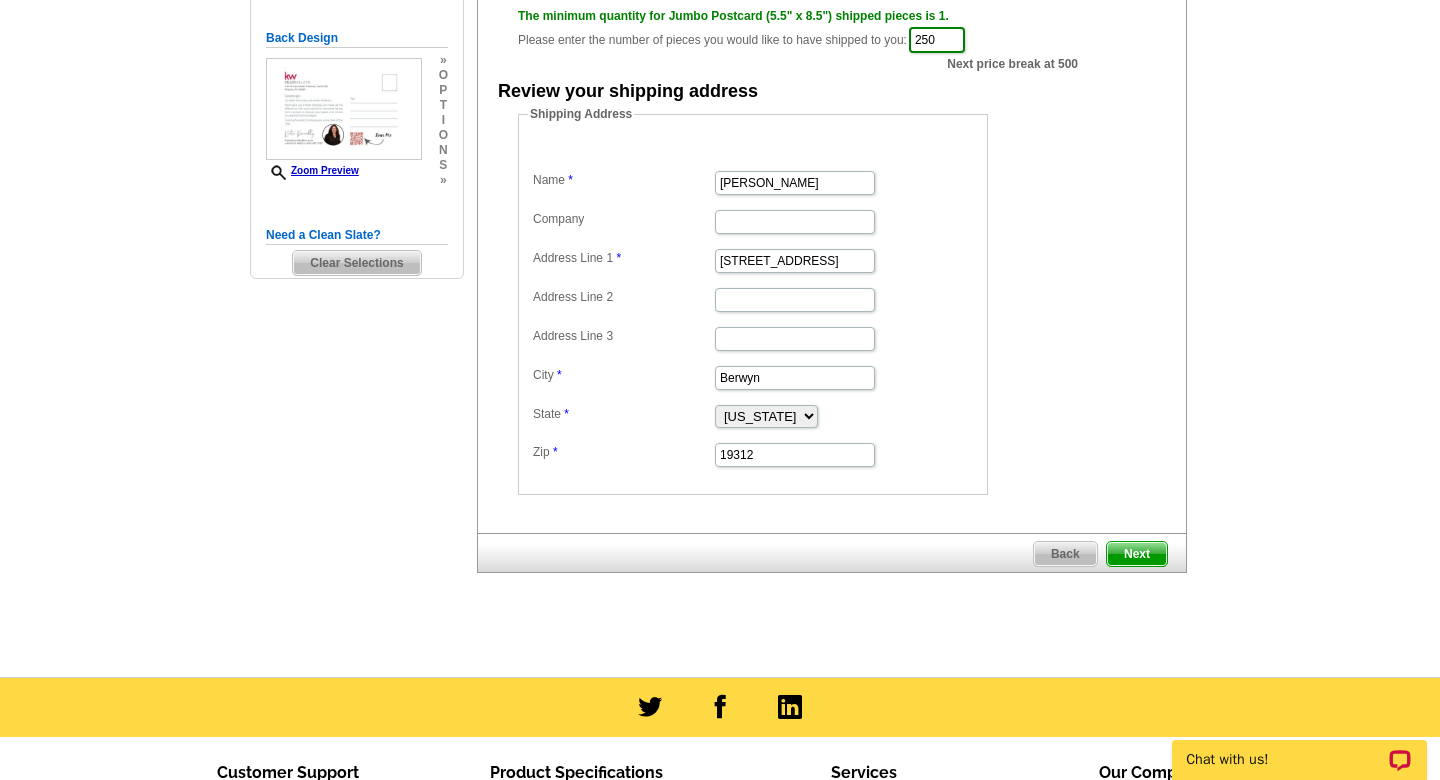 click on "Next" at bounding box center [1137, 554] 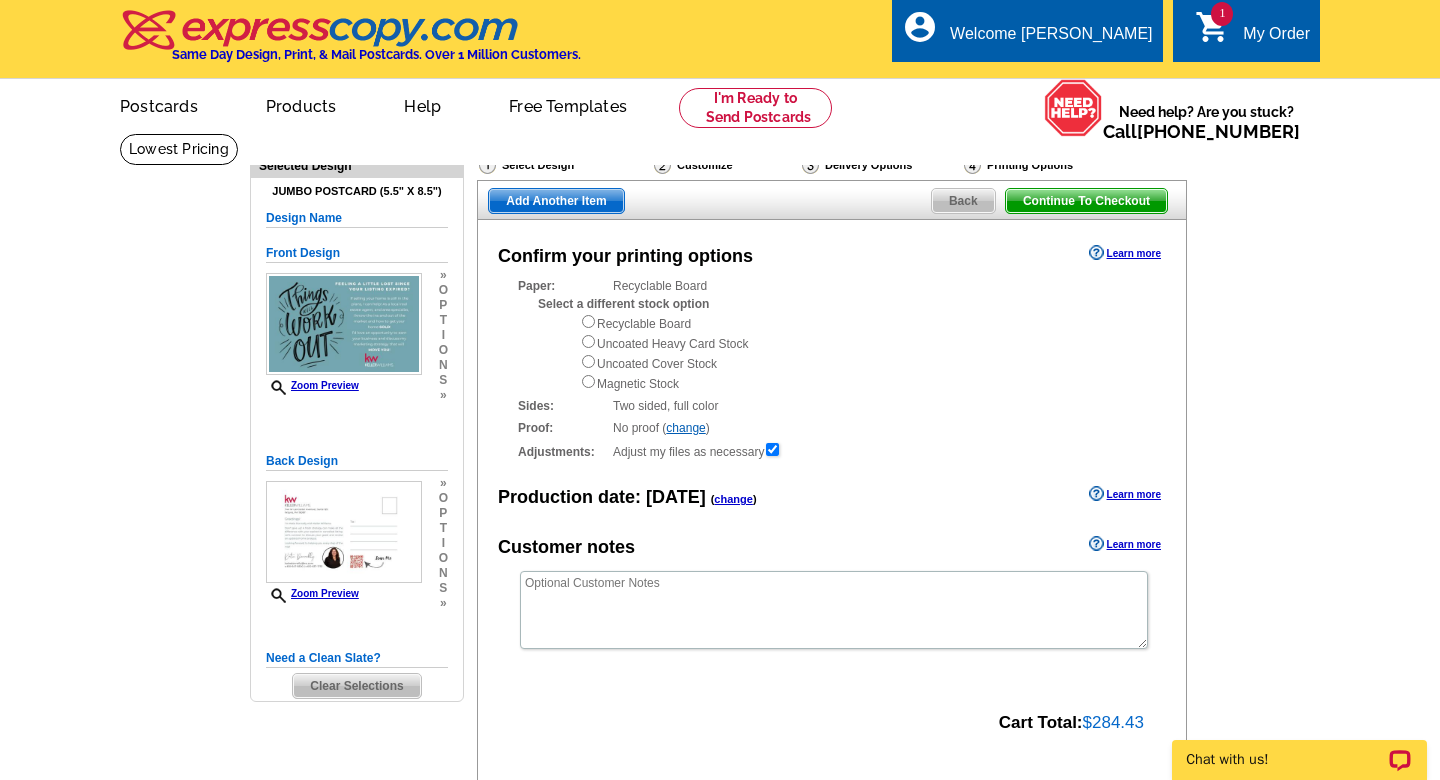 scroll, scrollTop: 0, scrollLeft: 0, axis: both 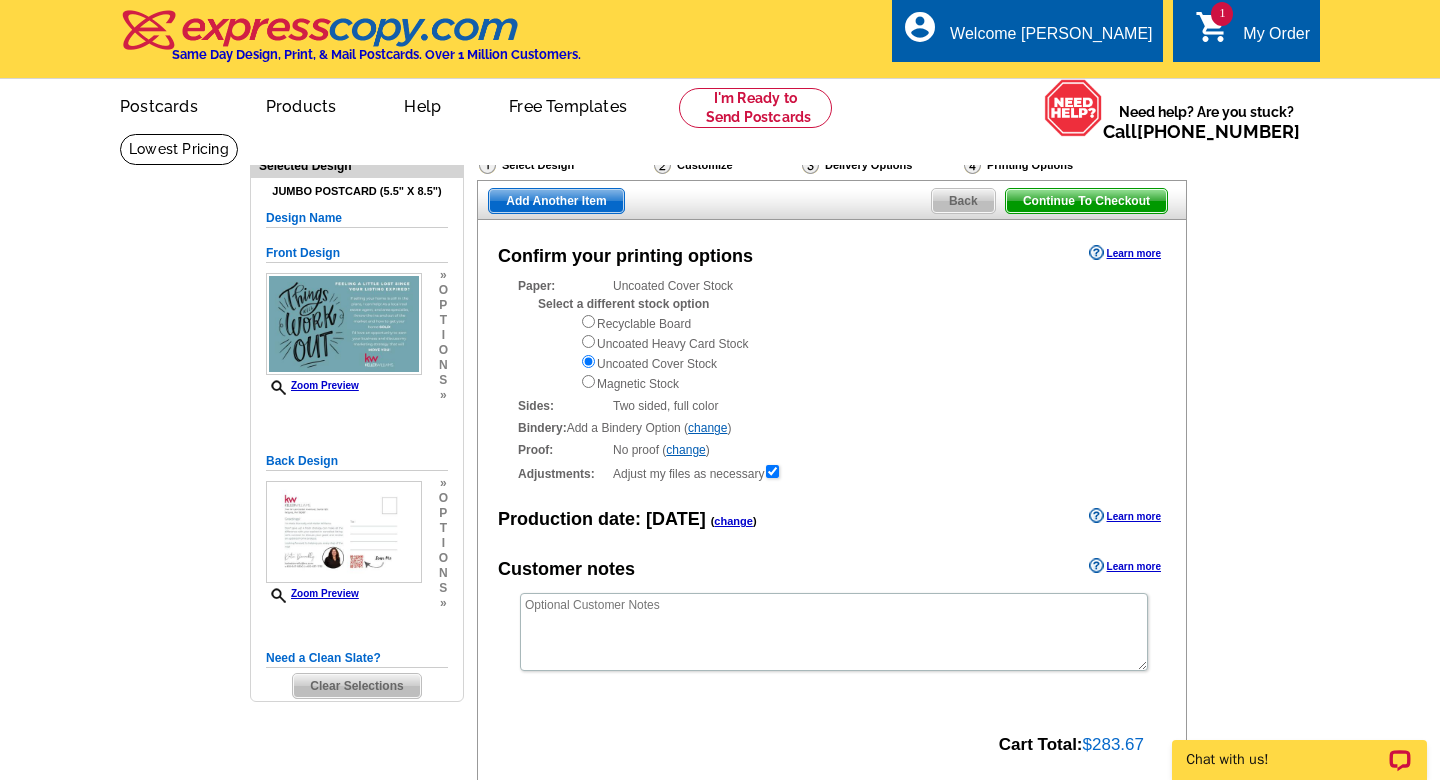 click on "Learn more" at bounding box center [1125, 253] 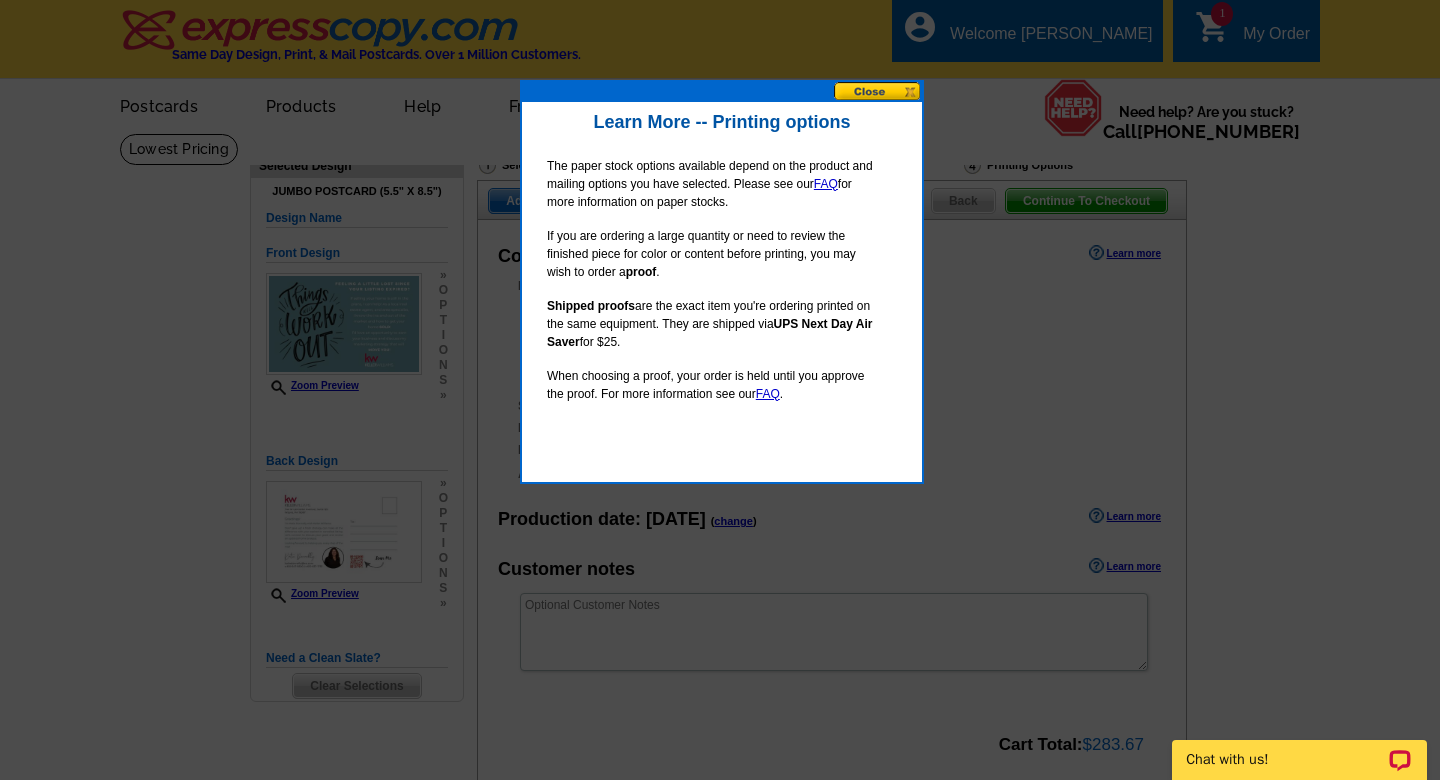 click at bounding box center (878, 91) 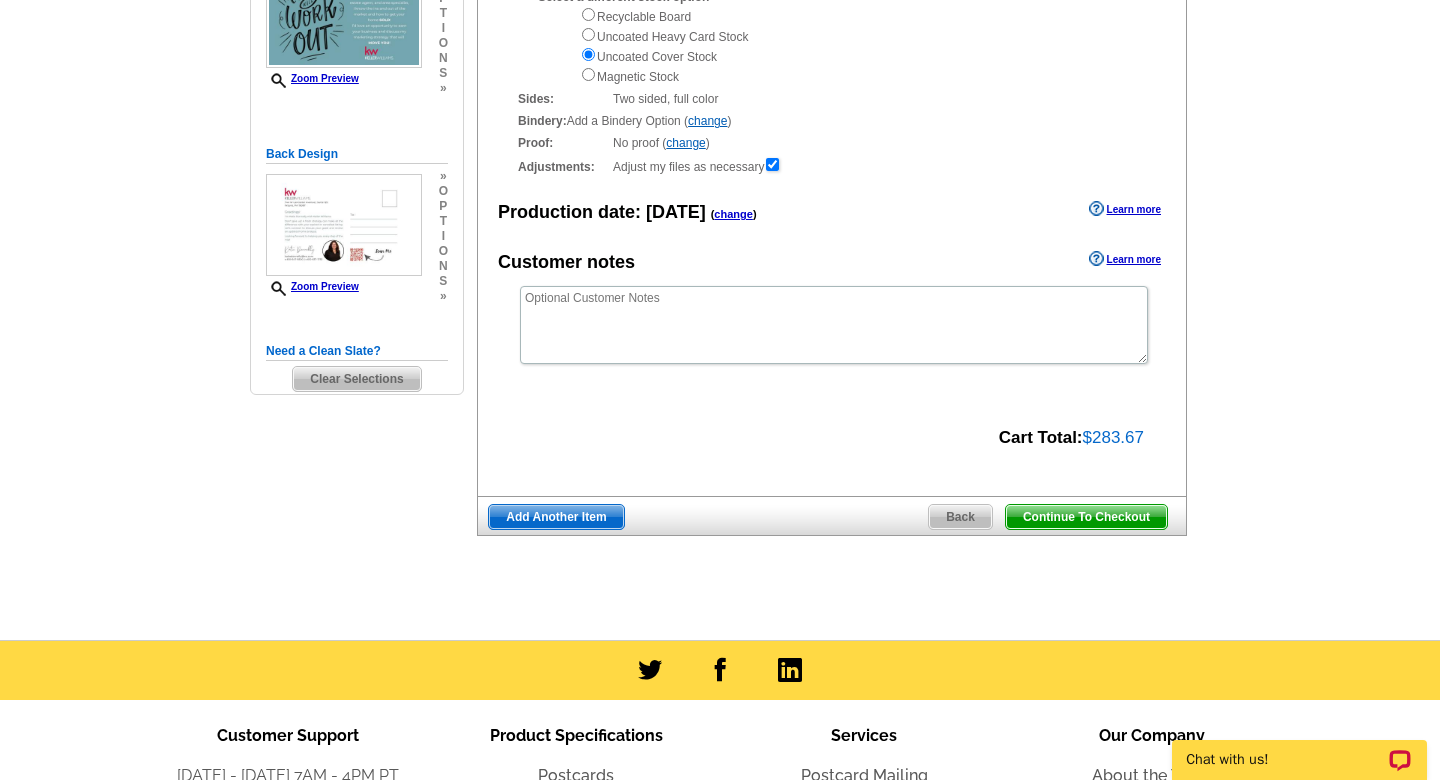 scroll, scrollTop: 449, scrollLeft: 0, axis: vertical 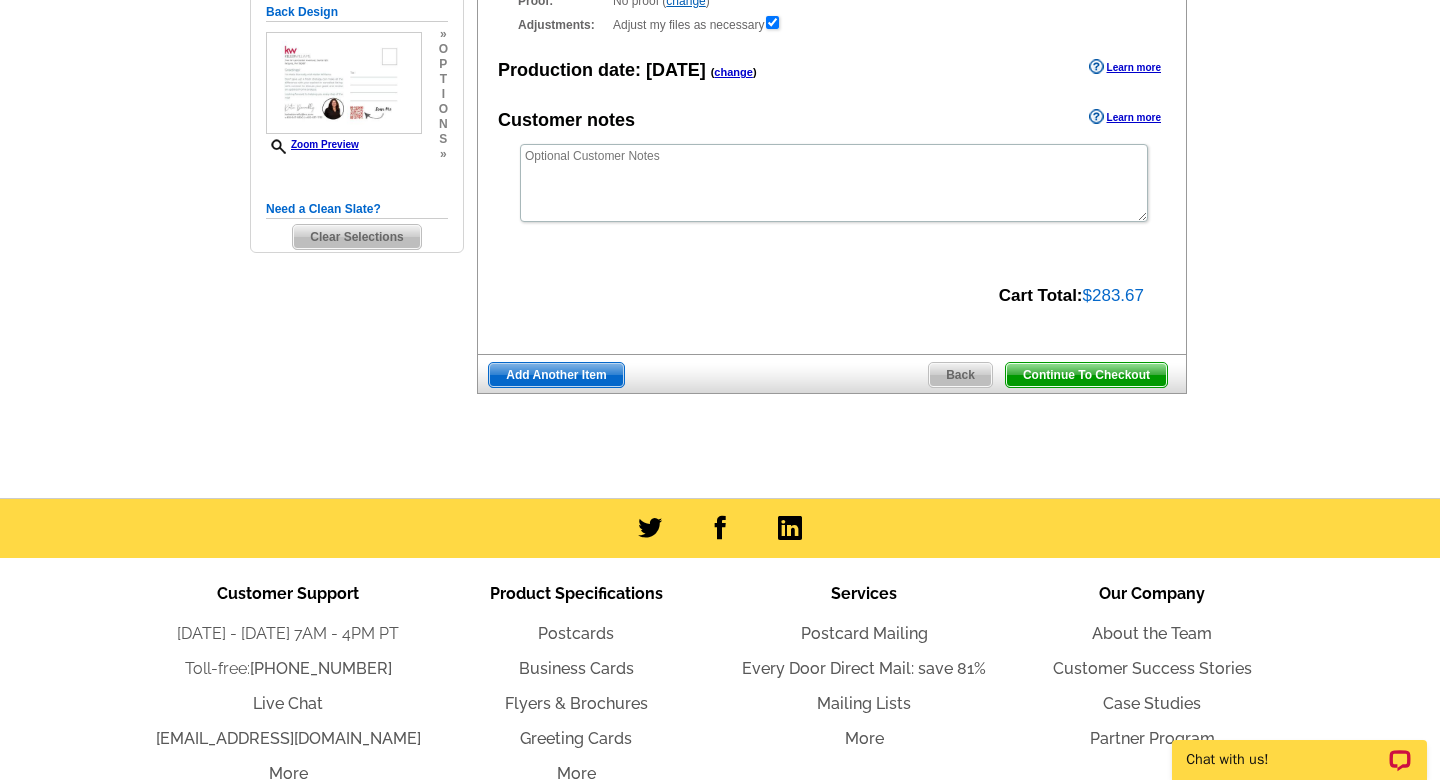 click on "Continue To Checkout" at bounding box center (1086, 375) 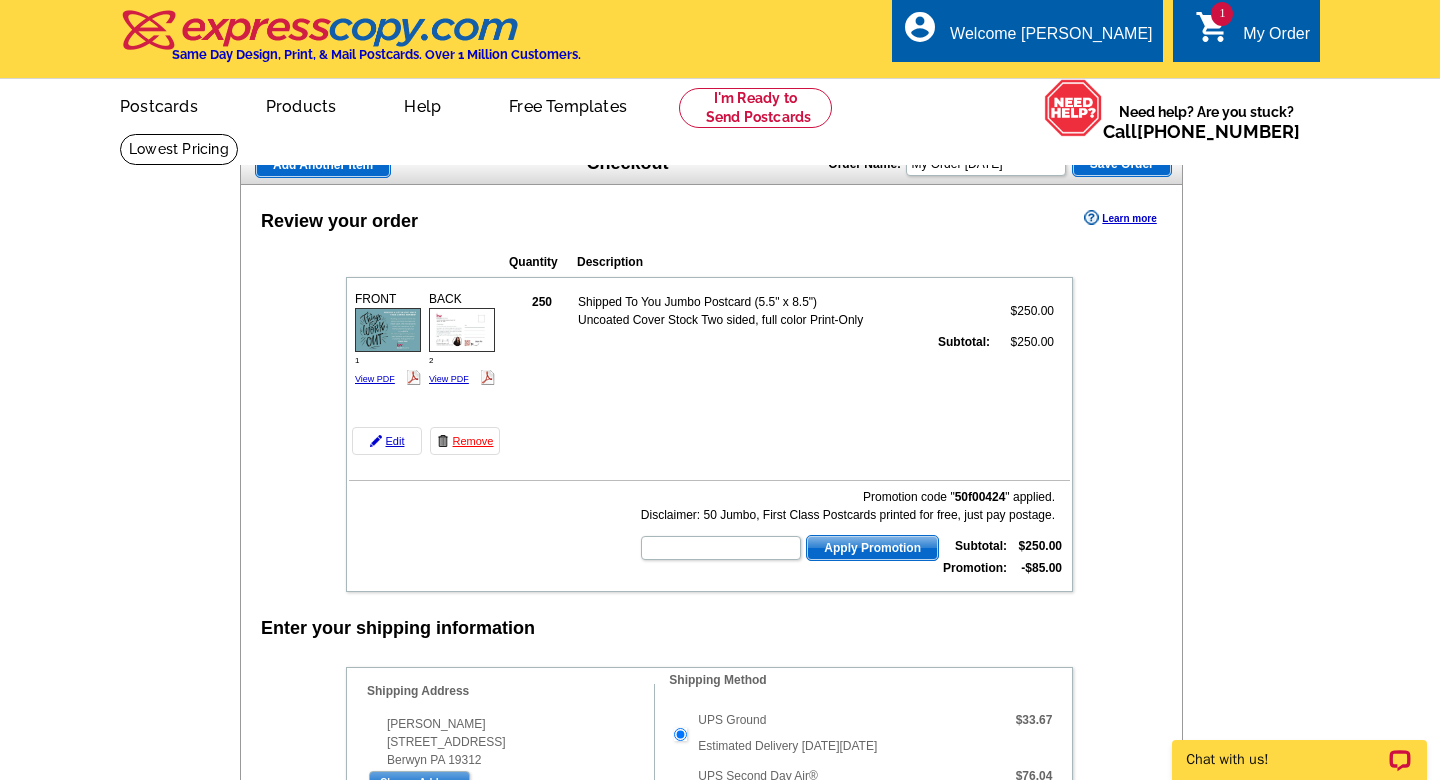 scroll, scrollTop: 0, scrollLeft: 0, axis: both 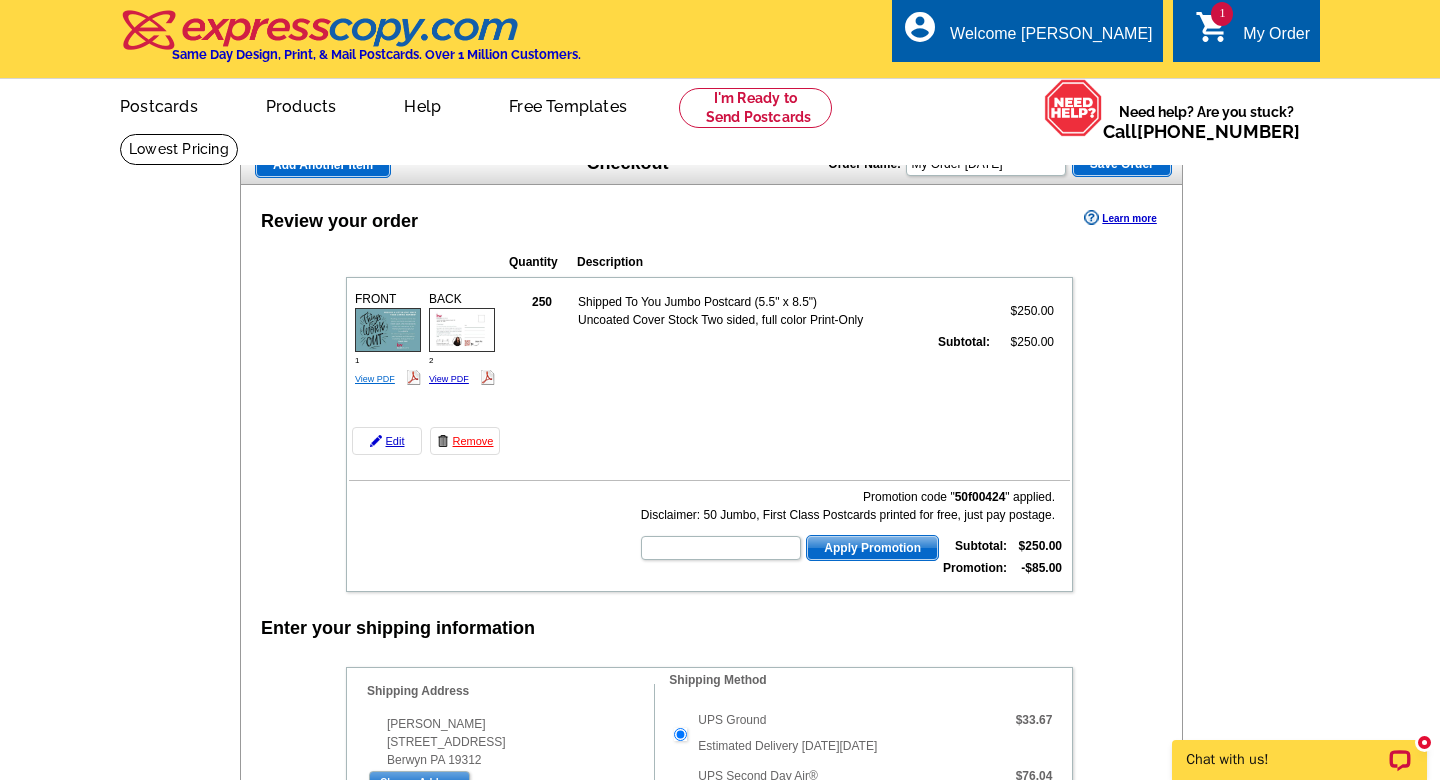 click on "View PDF" at bounding box center (375, 379) 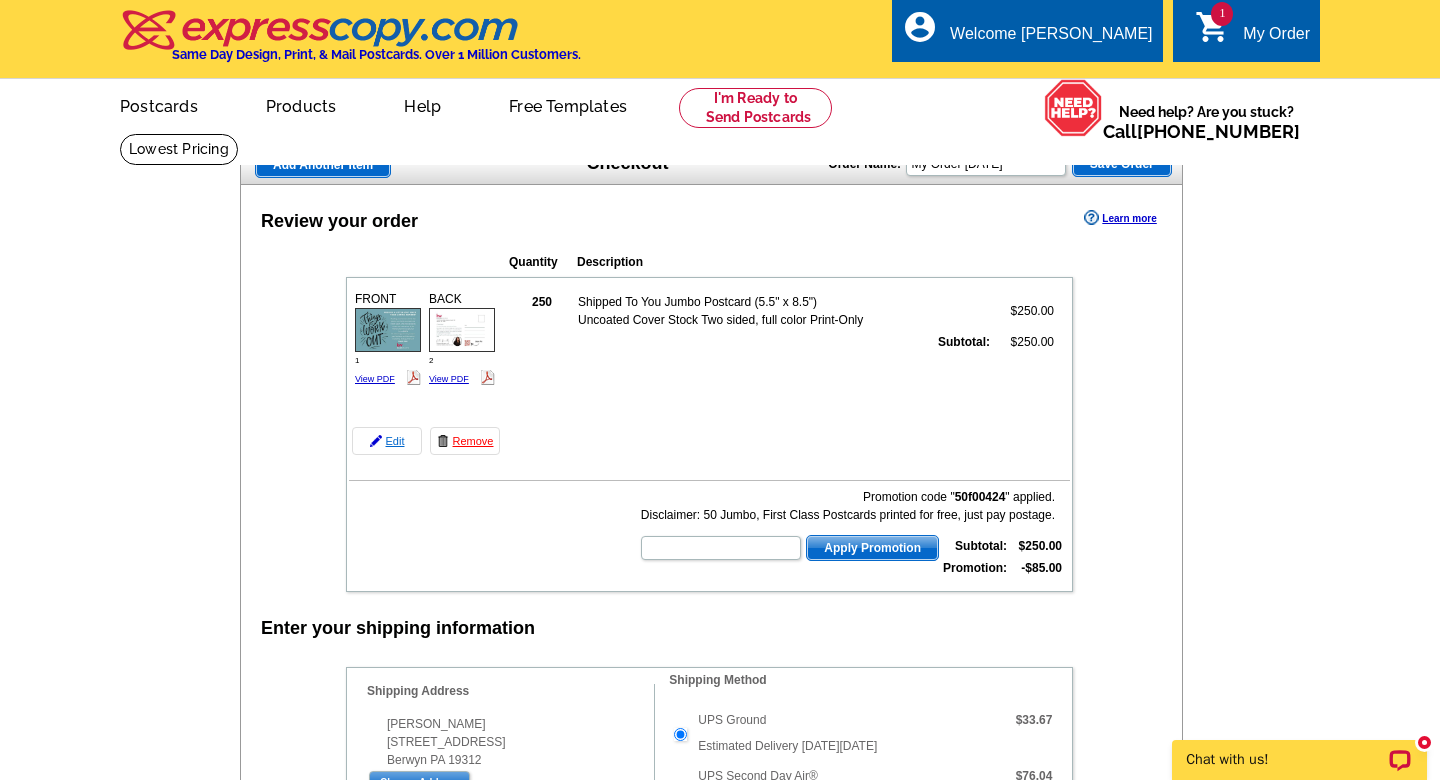 click at bounding box center [376, 441] 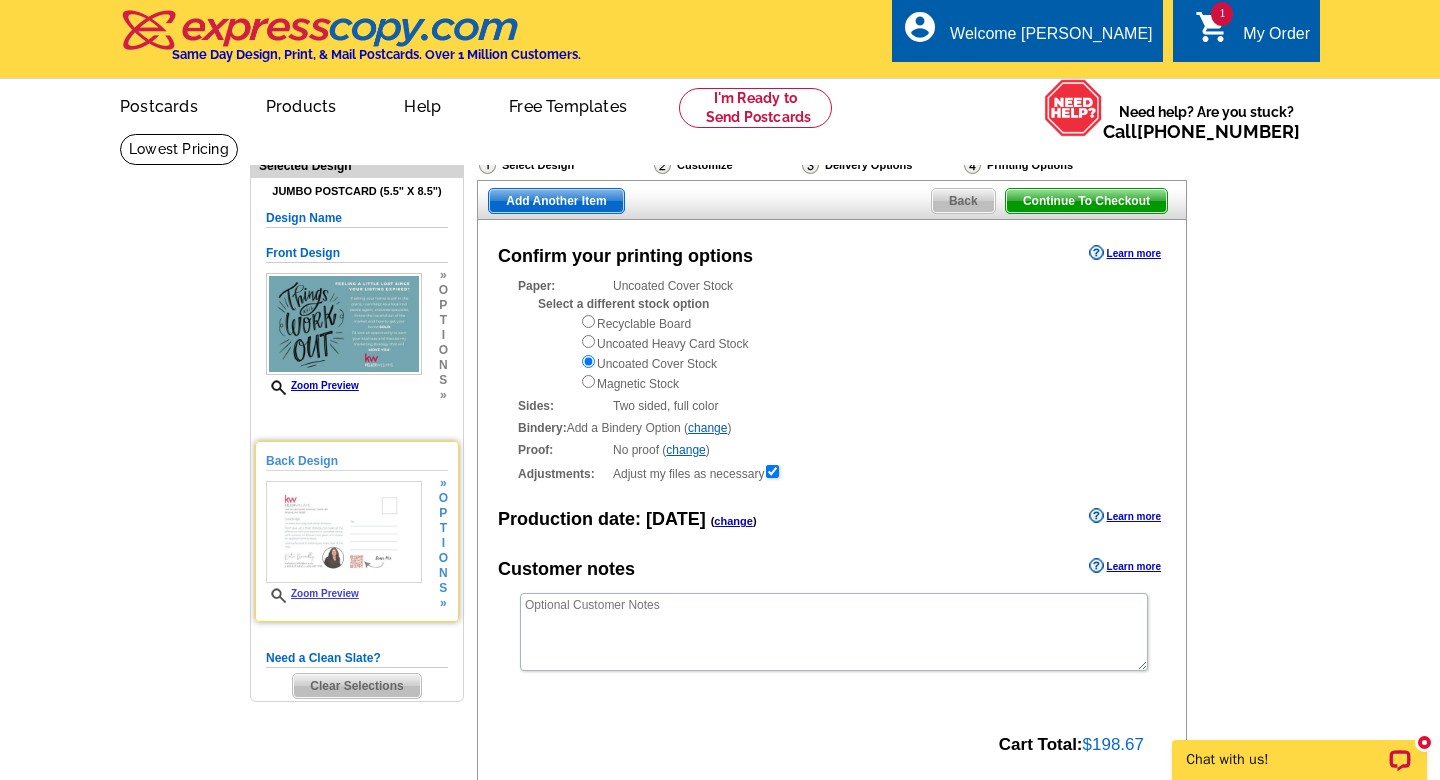 scroll, scrollTop: 0, scrollLeft: 0, axis: both 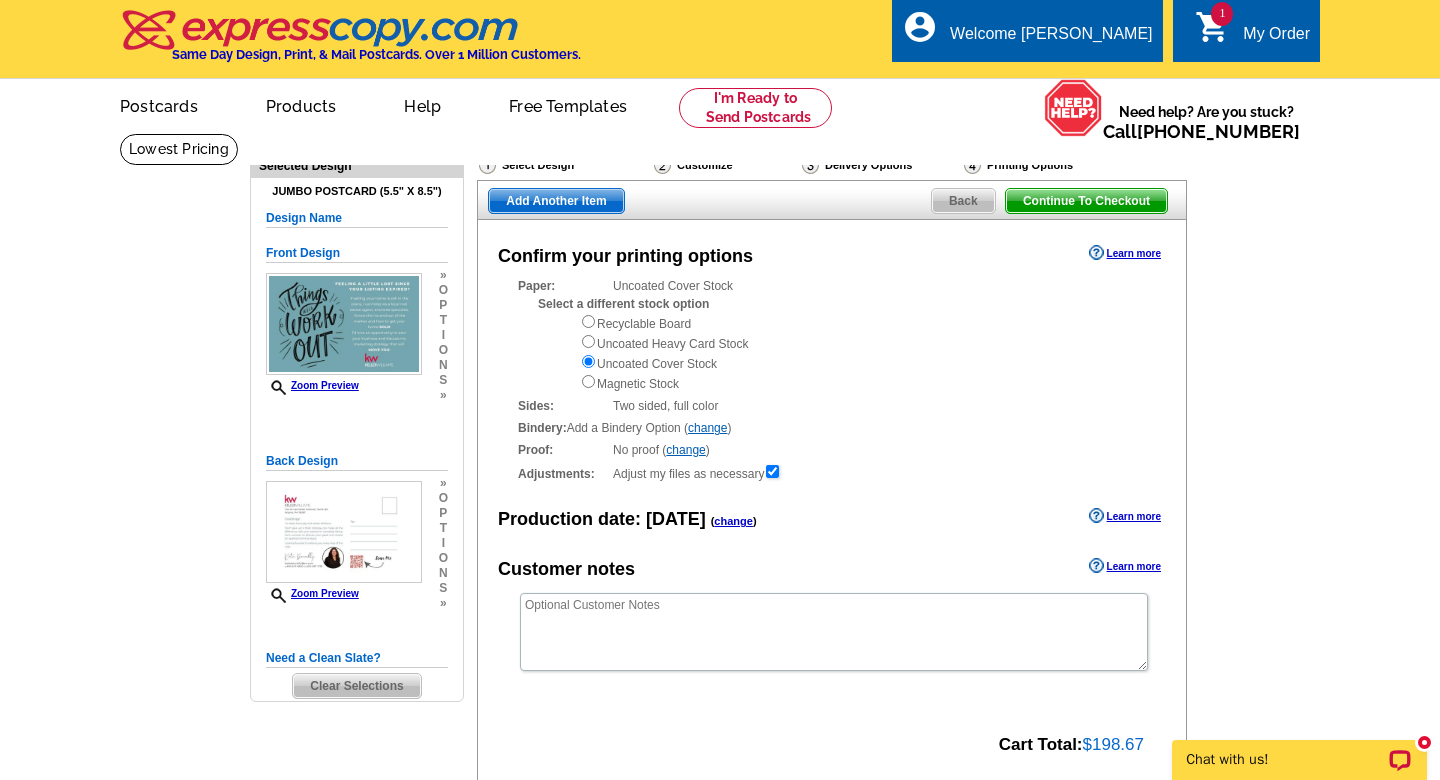 click on "Delivery Options" at bounding box center [881, 167] 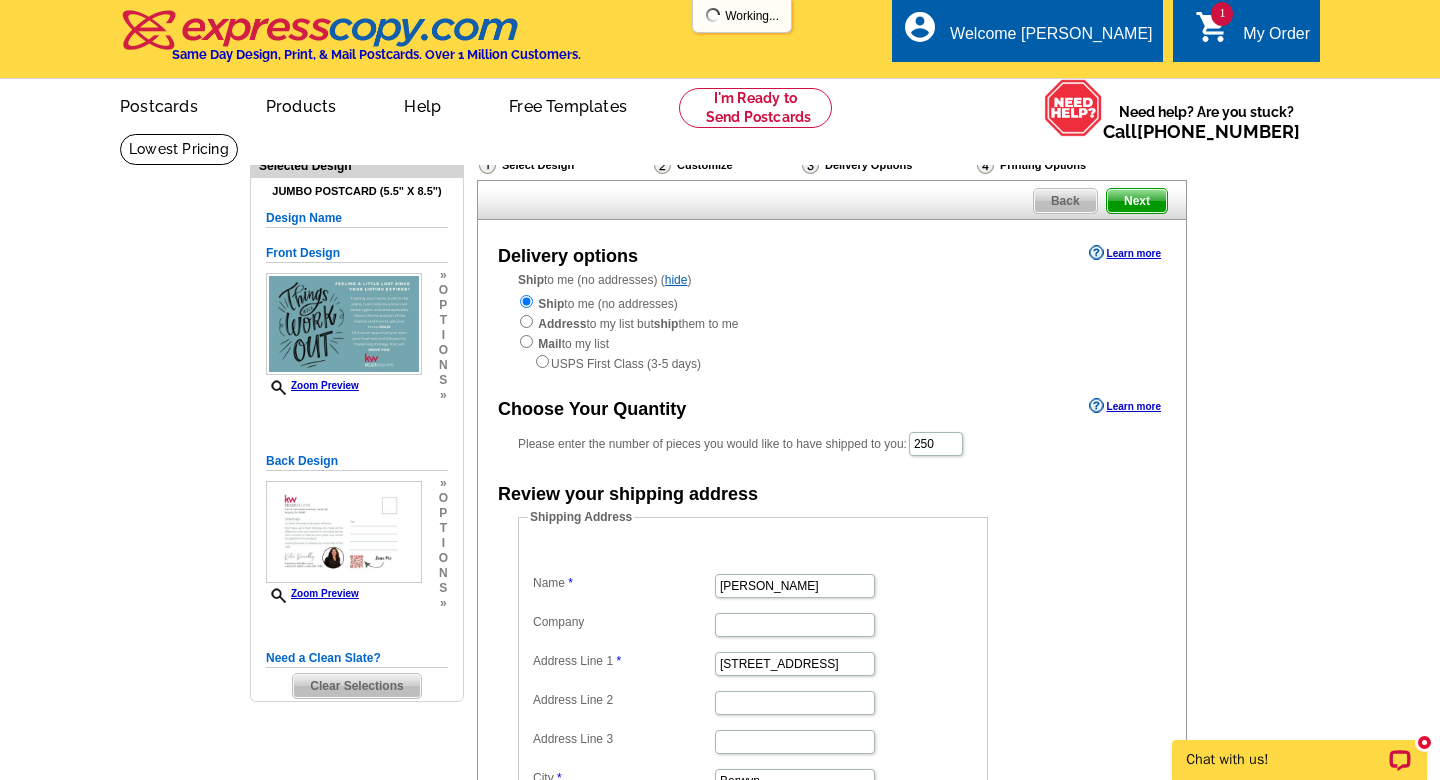 scroll, scrollTop: 0, scrollLeft: 0, axis: both 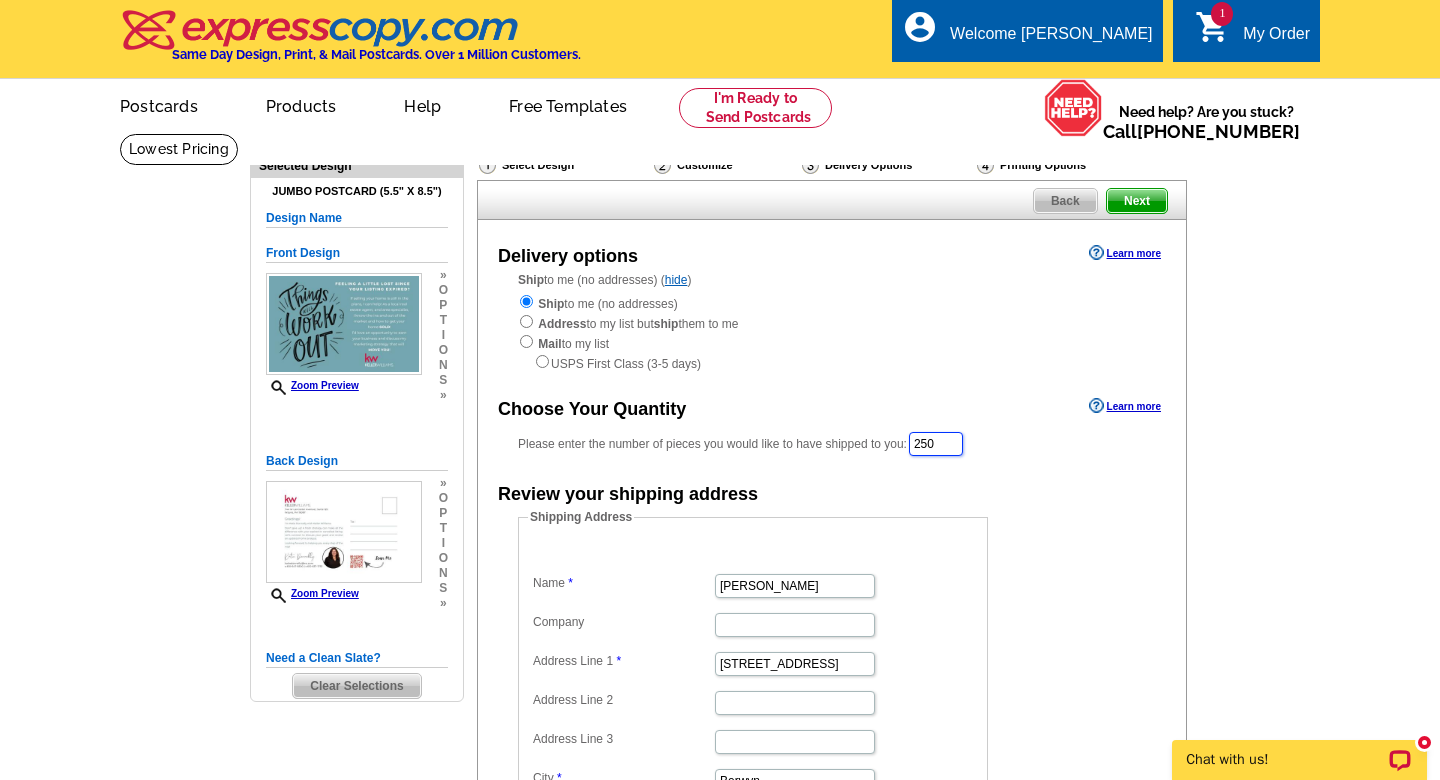 drag, startPoint x: 968, startPoint y: 440, endPoint x: 896, endPoint y: 440, distance: 72 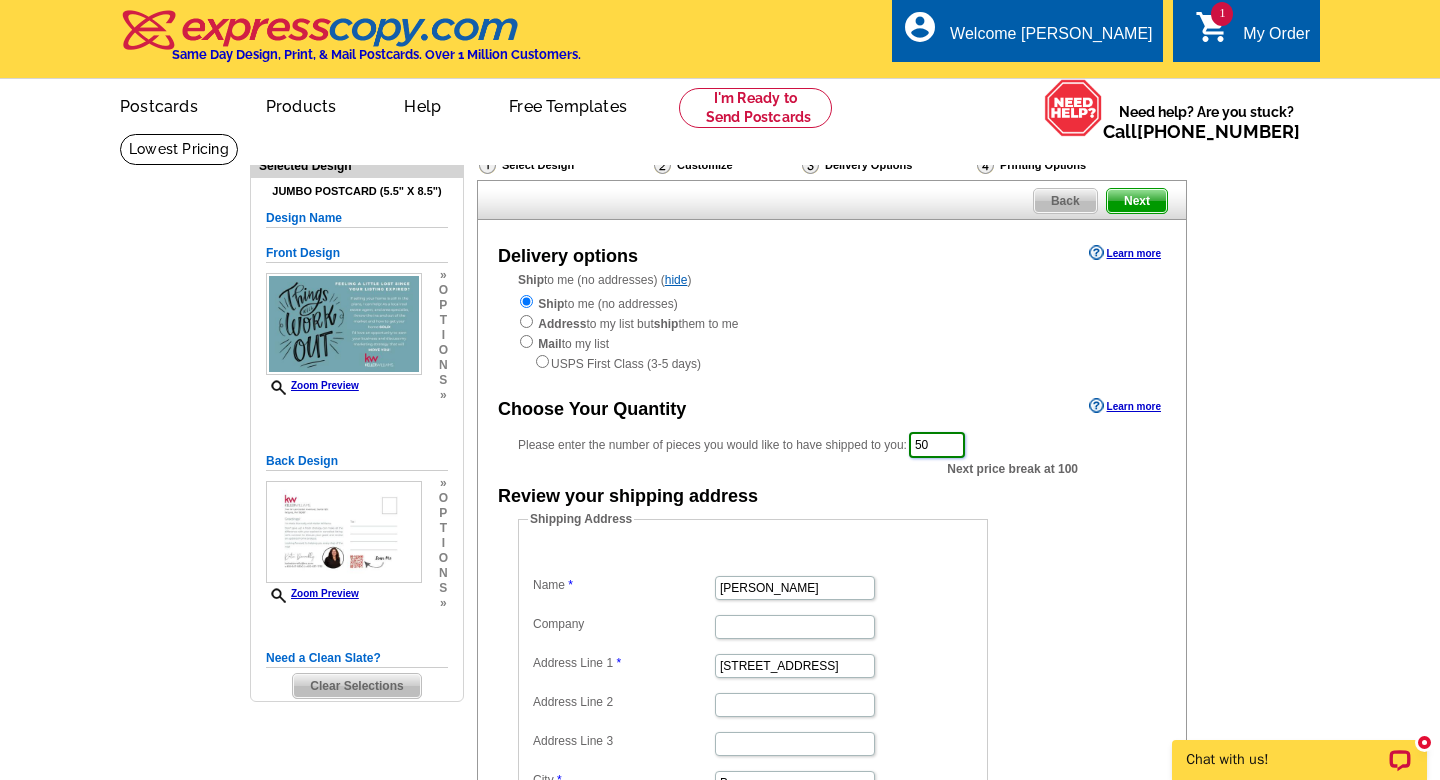 type on "50" 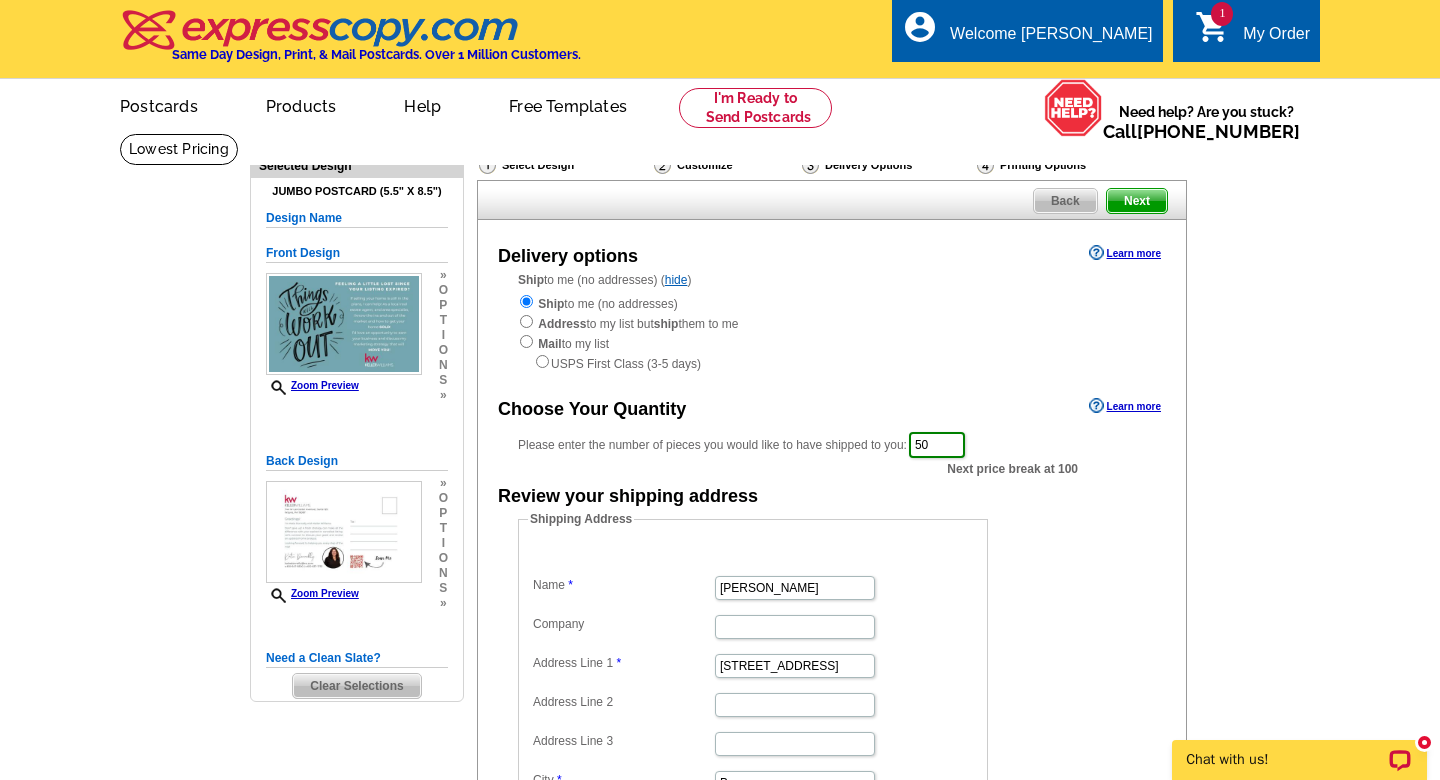 click on "Next" at bounding box center (1137, 201) 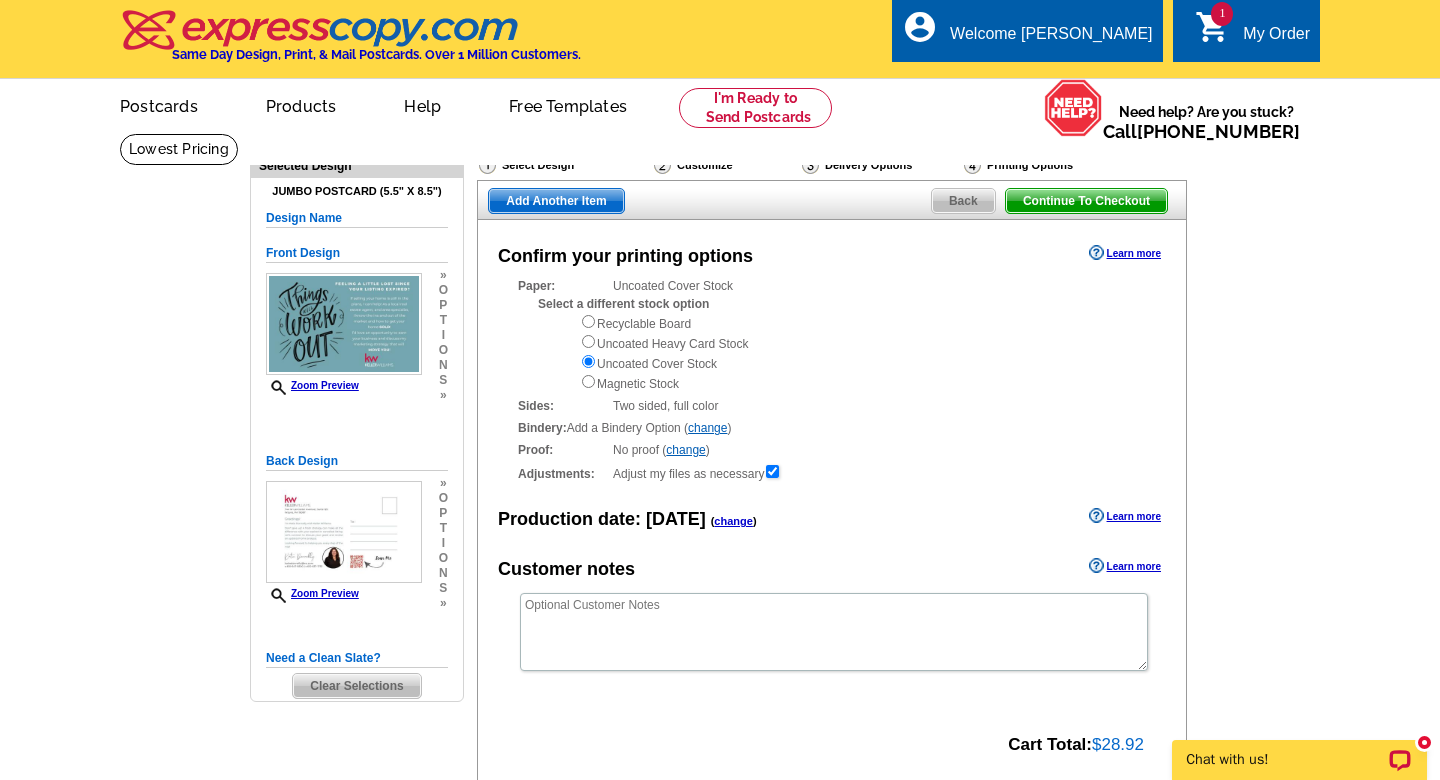 scroll, scrollTop: 0, scrollLeft: 0, axis: both 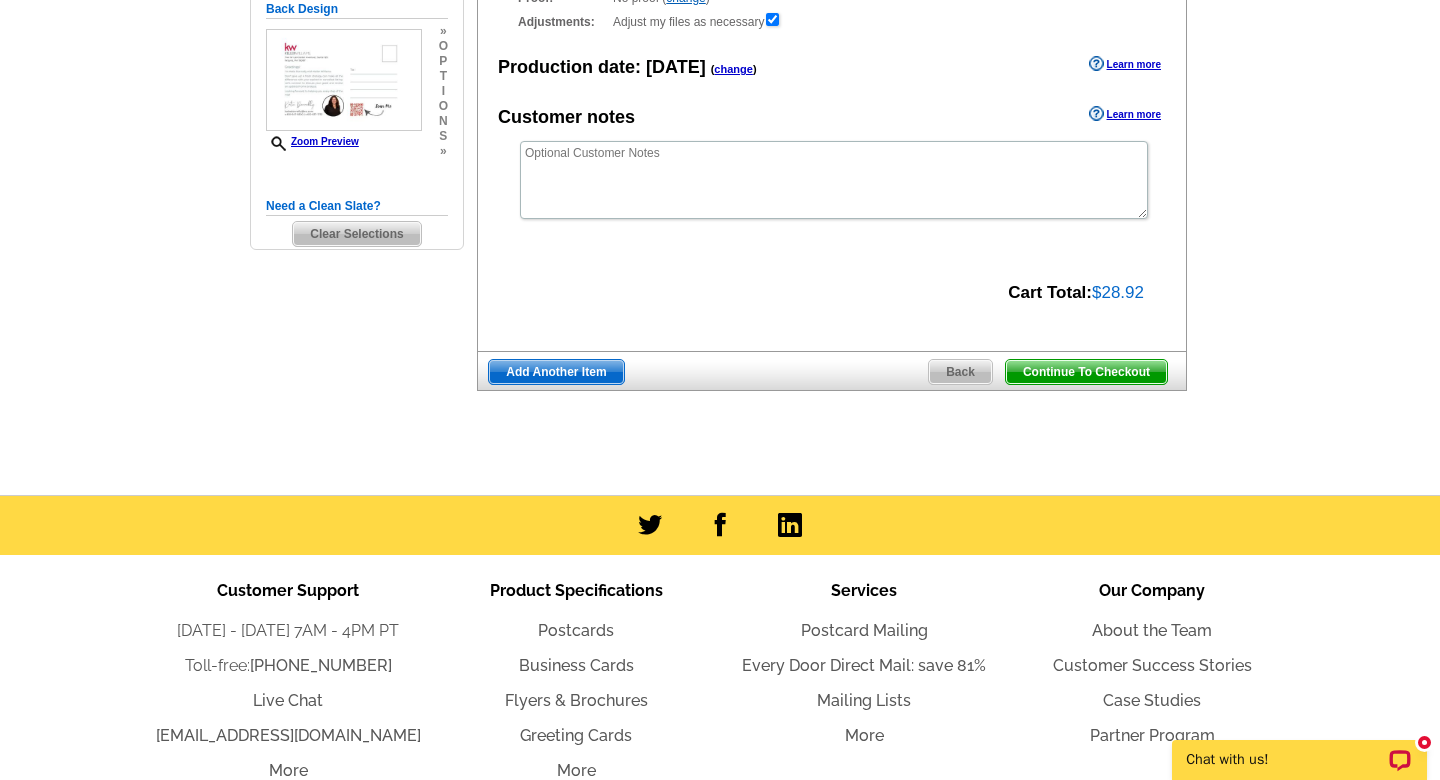 click on "Continue To Checkout" at bounding box center (1086, 372) 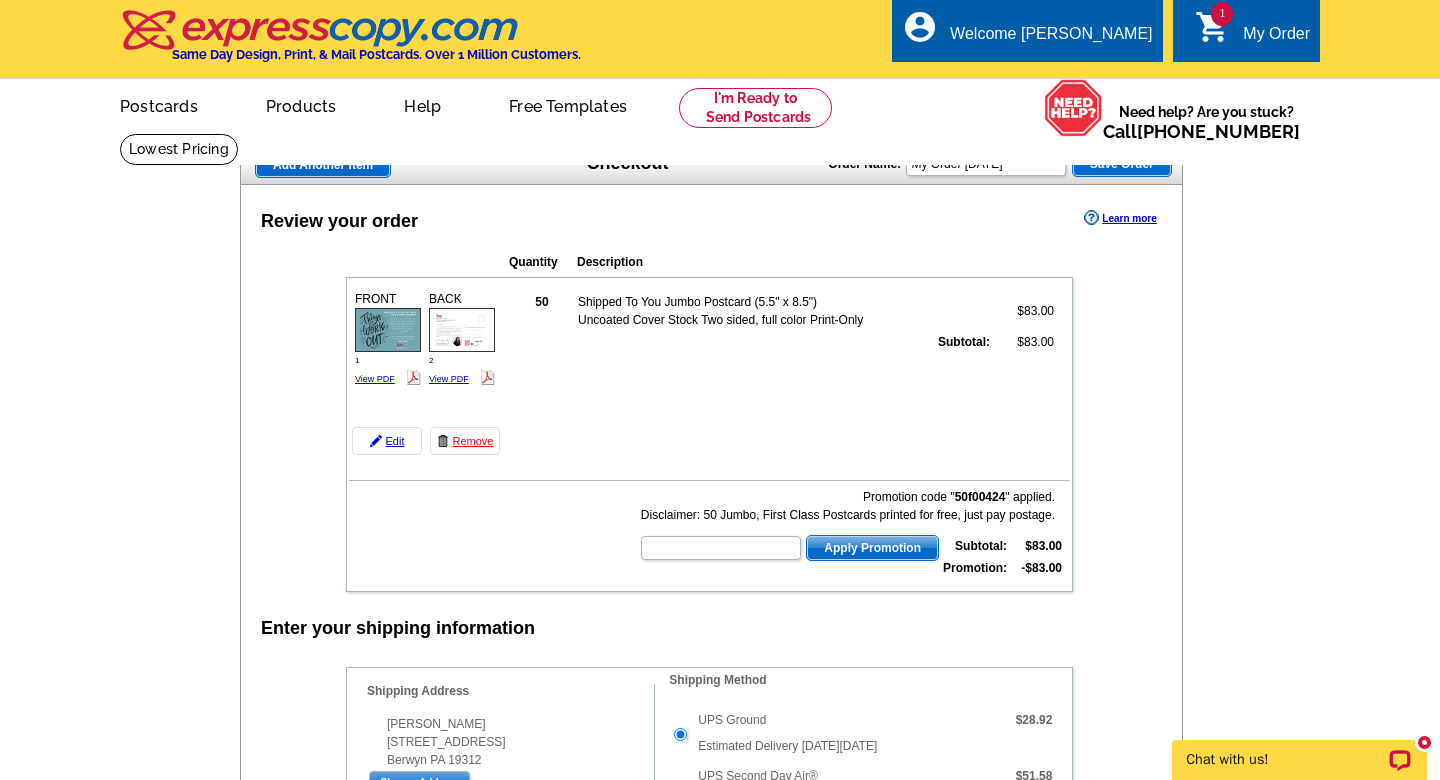 scroll, scrollTop: 0, scrollLeft: 0, axis: both 